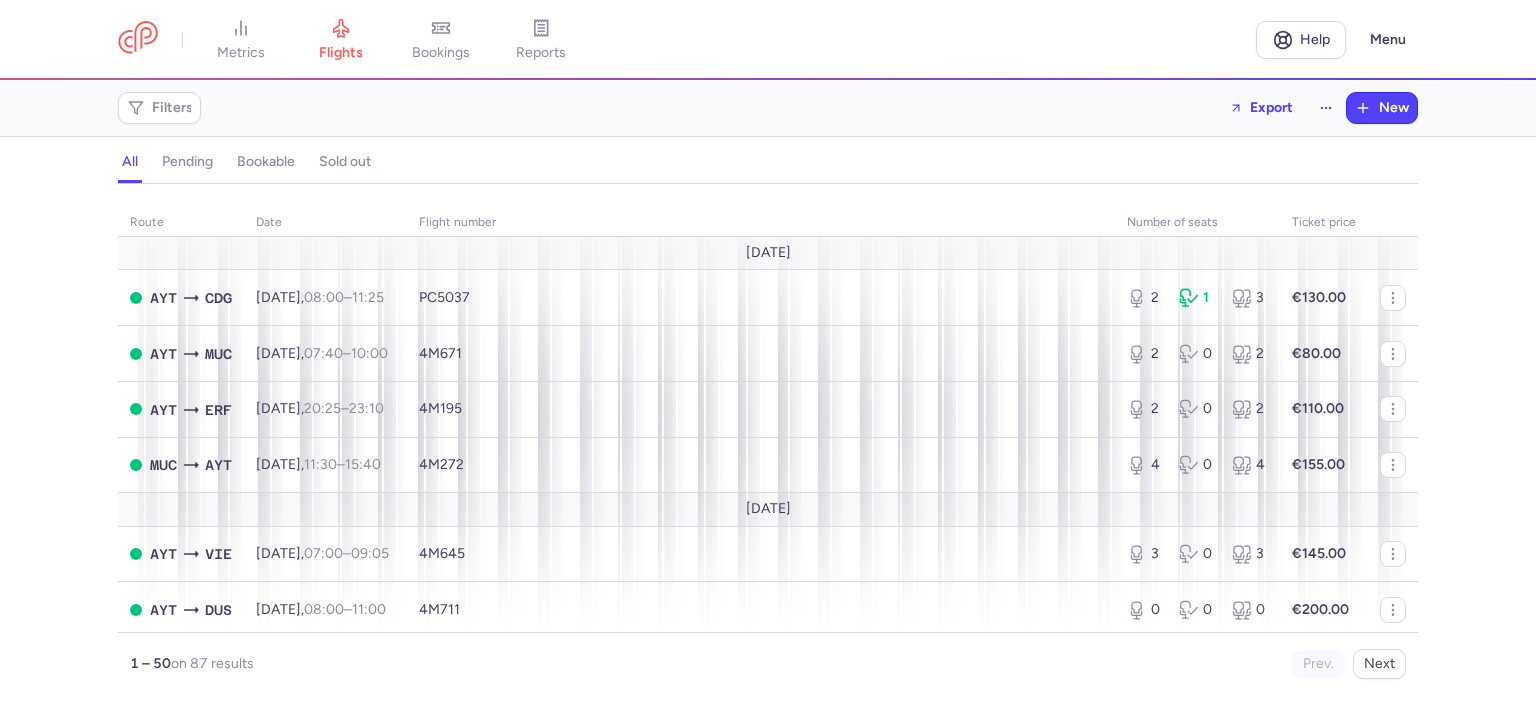 scroll, scrollTop: 0, scrollLeft: 0, axis: both 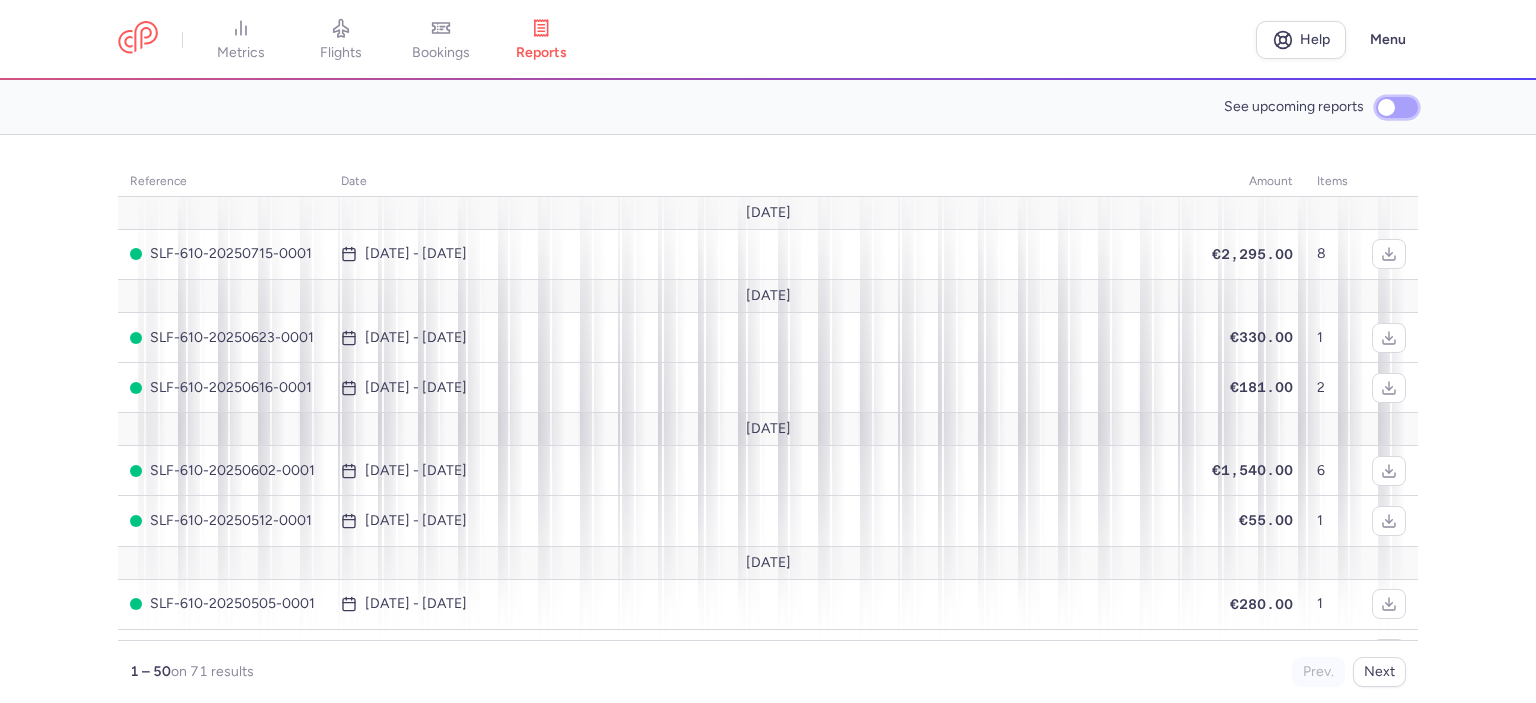 click on "See upcoming reports" at bounding box center [1397, 107] 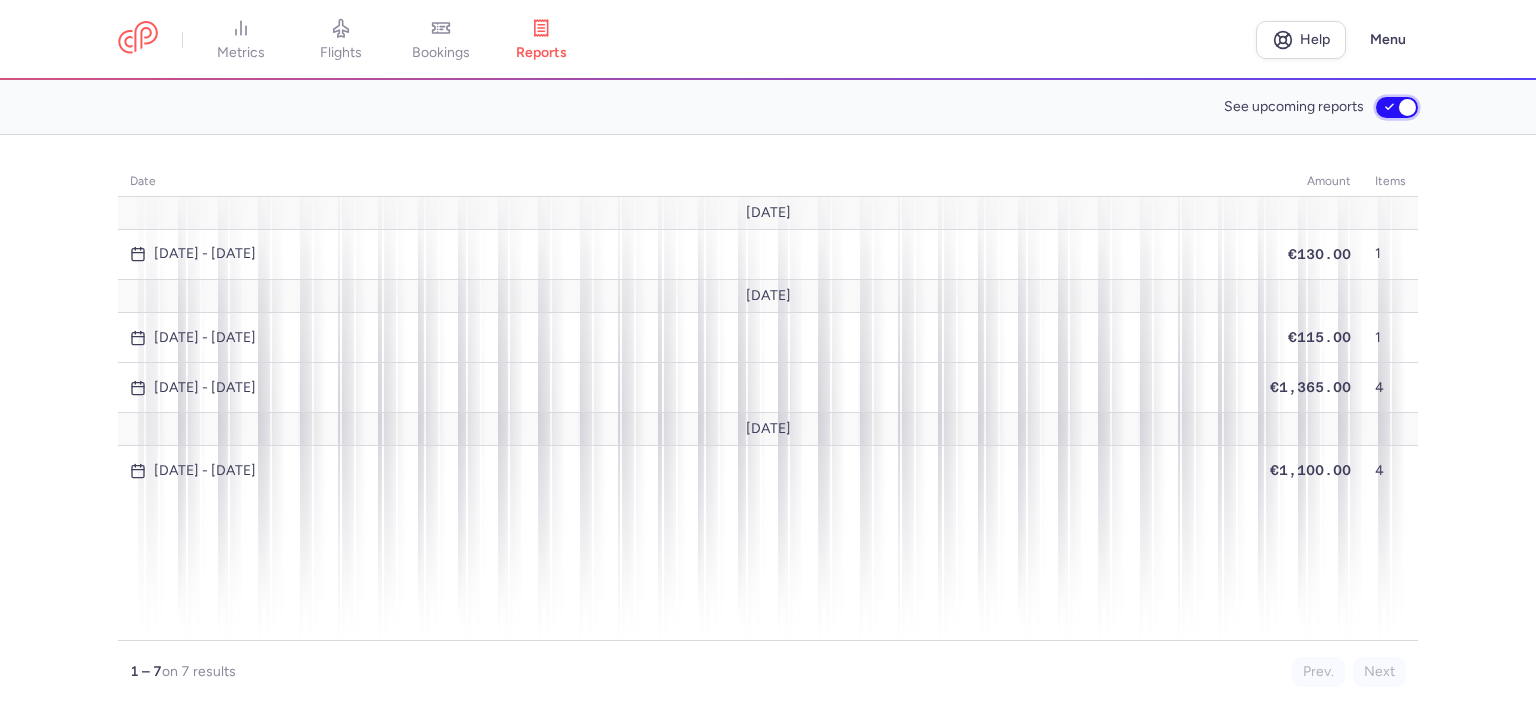click on "See upcoming reports" at bounding box center [1397, 107] 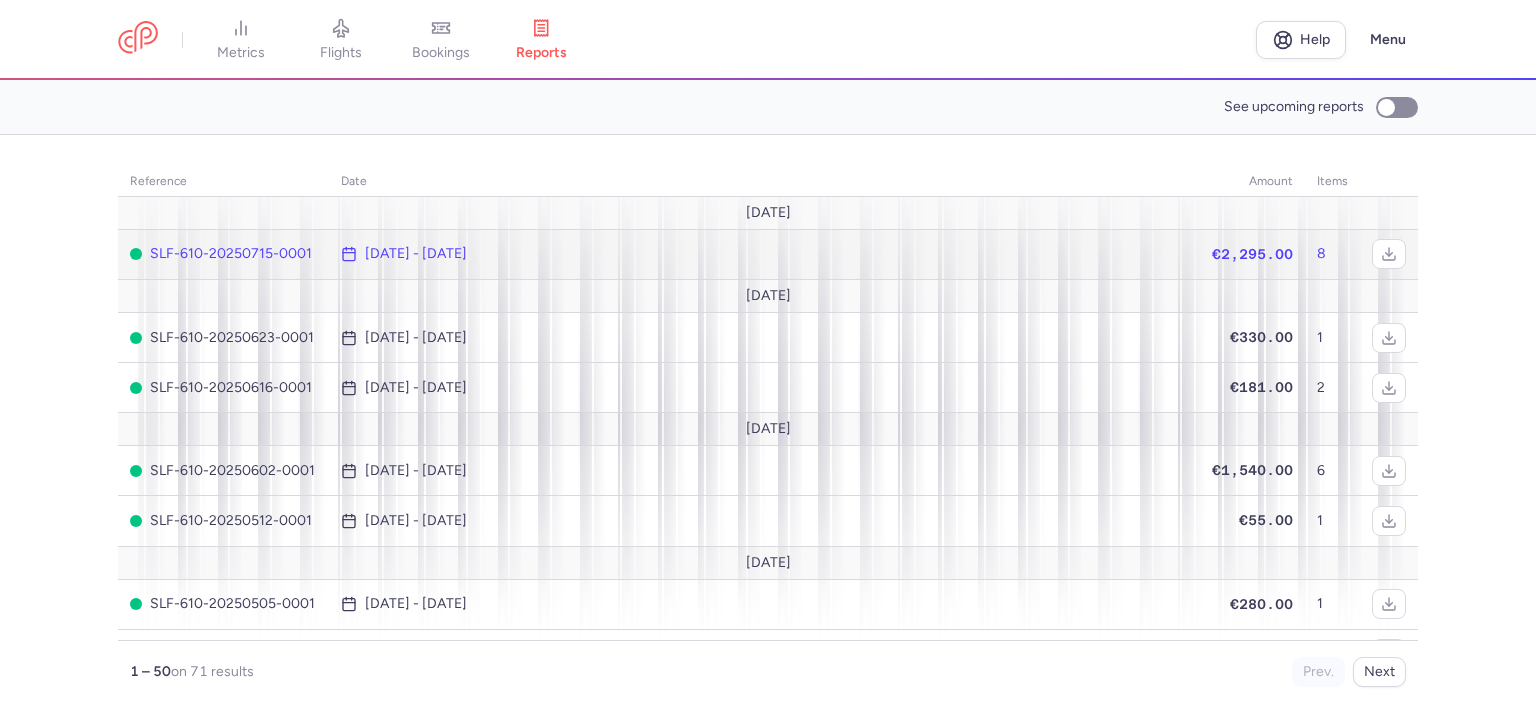 click on "[DATE] - [DATE]" 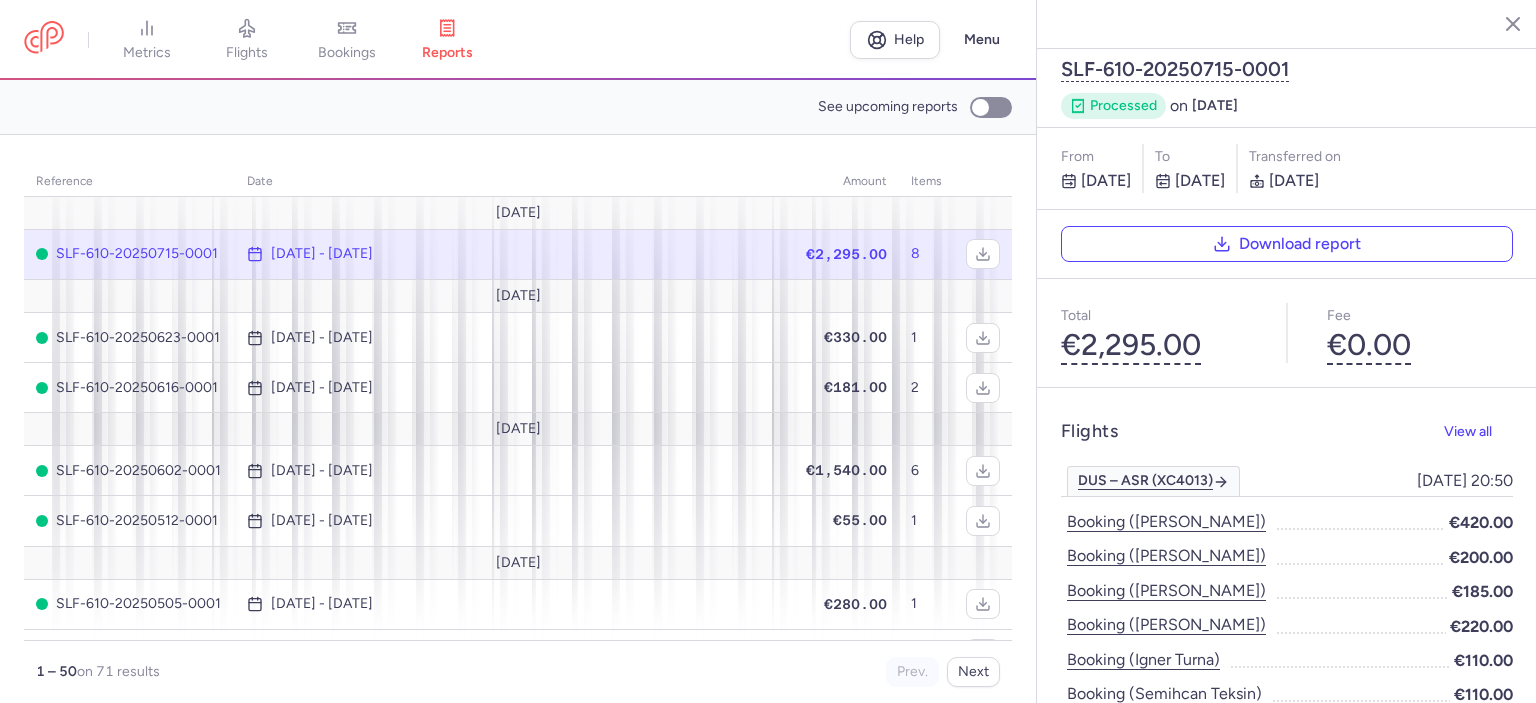 click 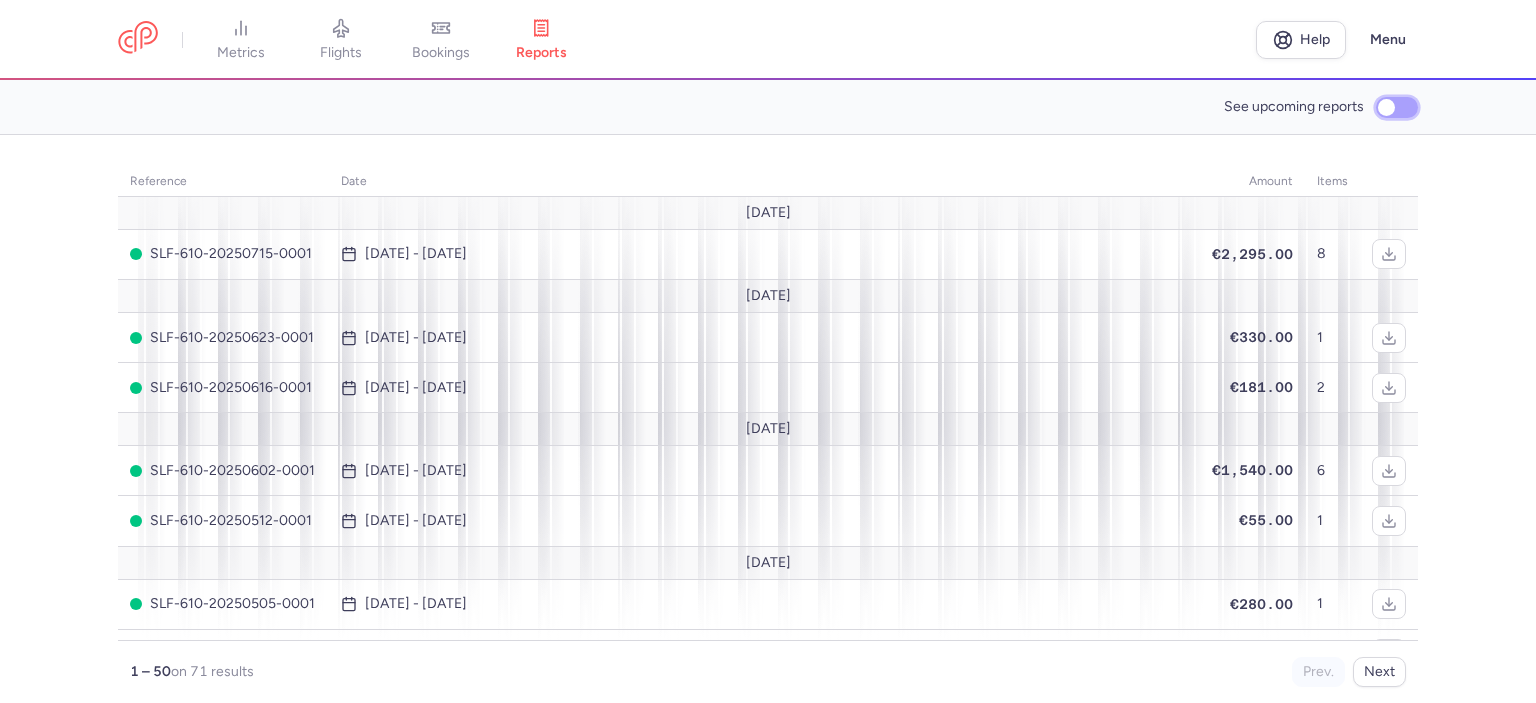 click on "See upcoming reports" at bounding box center (1397, 107) 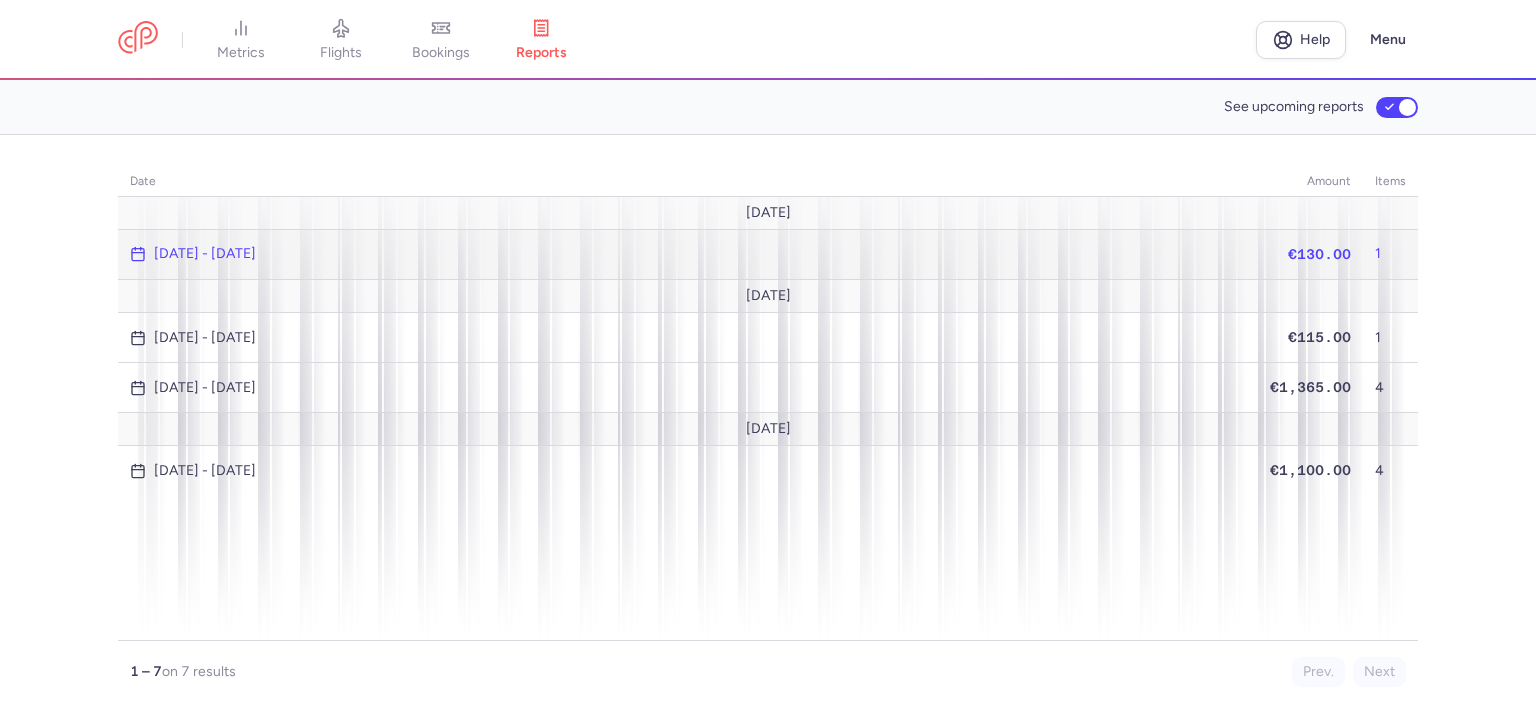 click on "[DATE] - [DATE]" 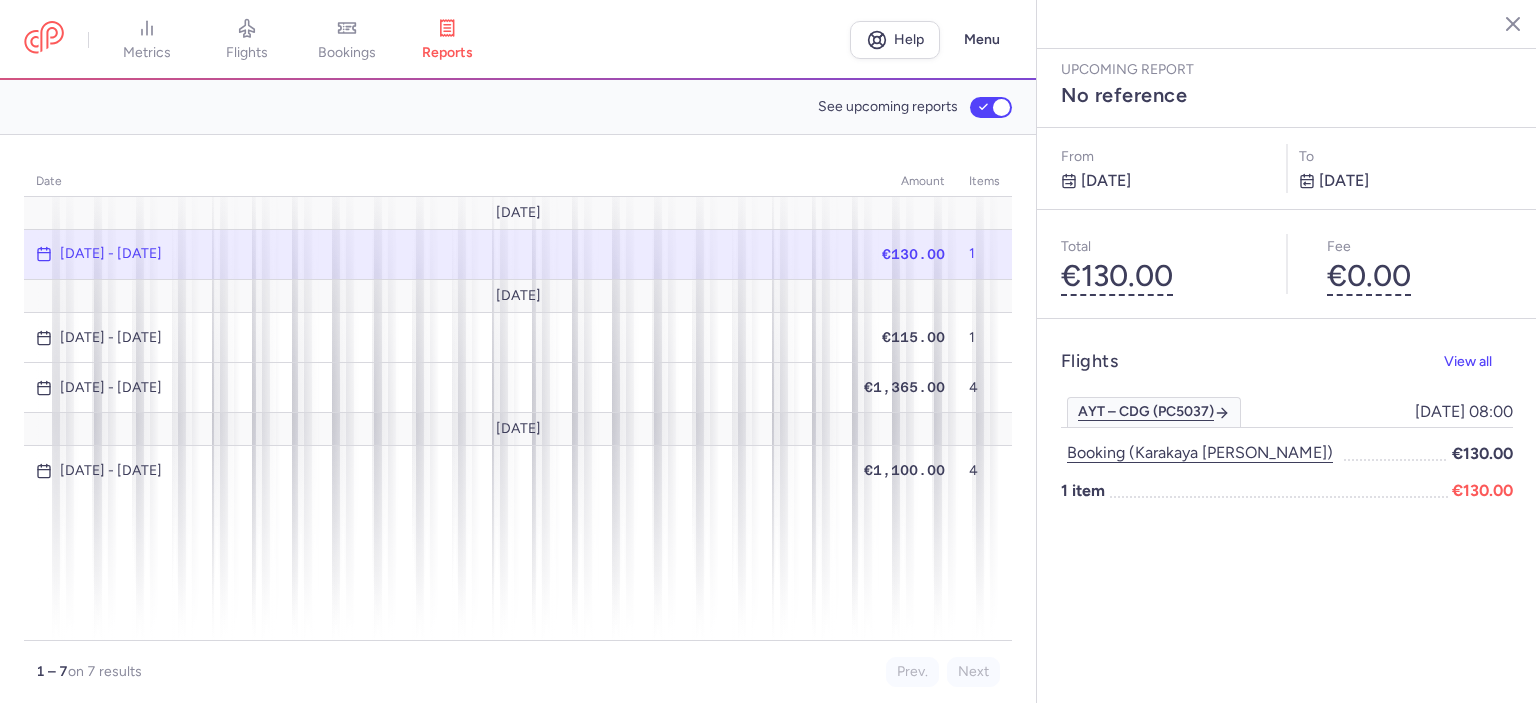 click 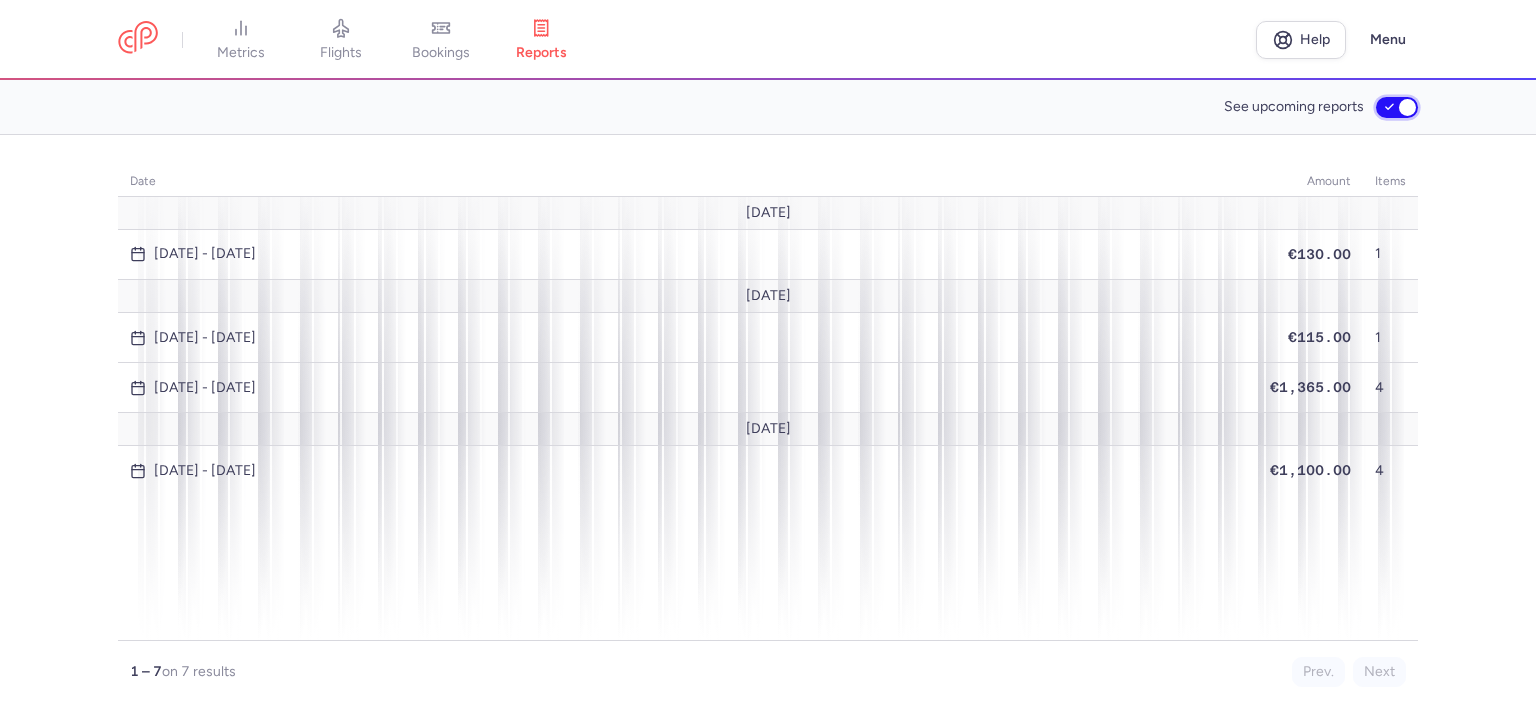 click on "See upcoming reports" at bounding box center [1397, 107] 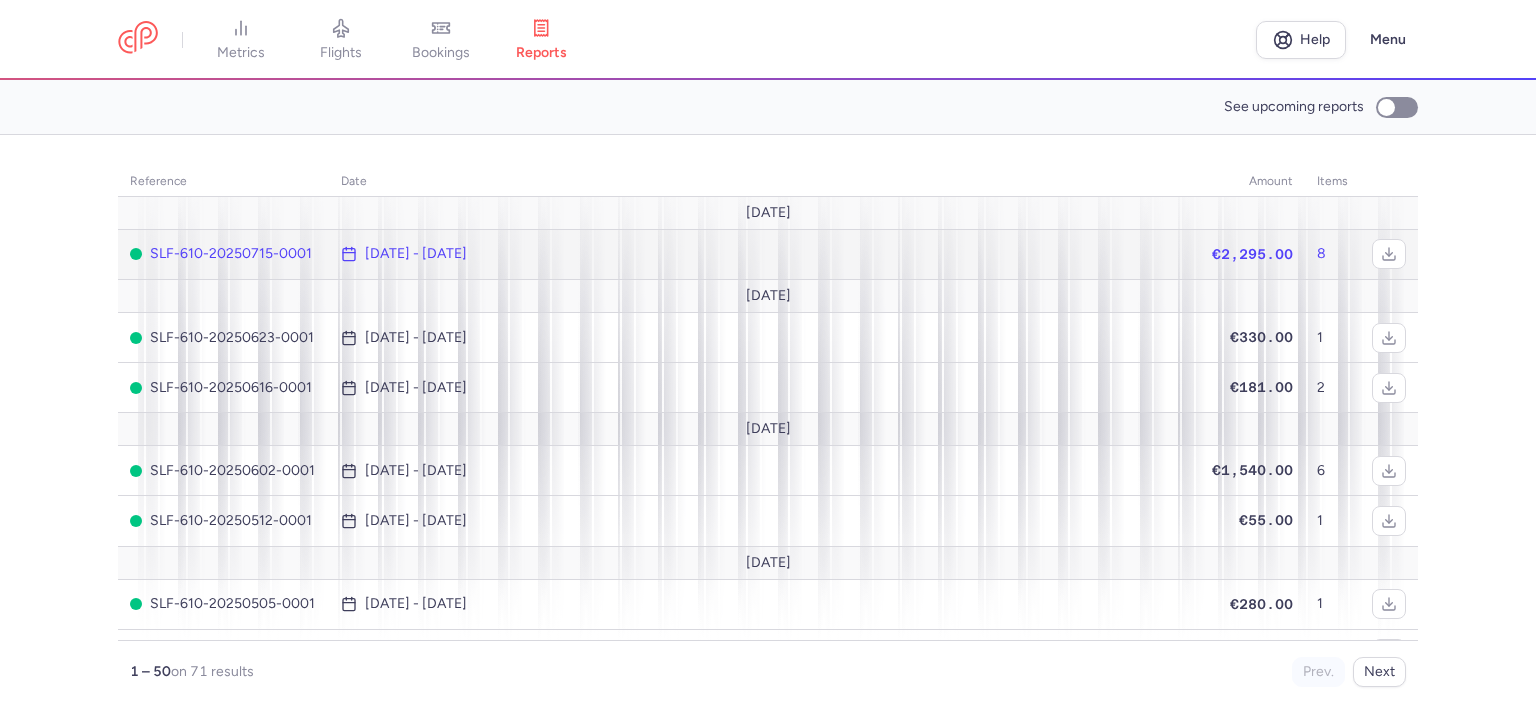 click on "[DATE] - [DATE]" 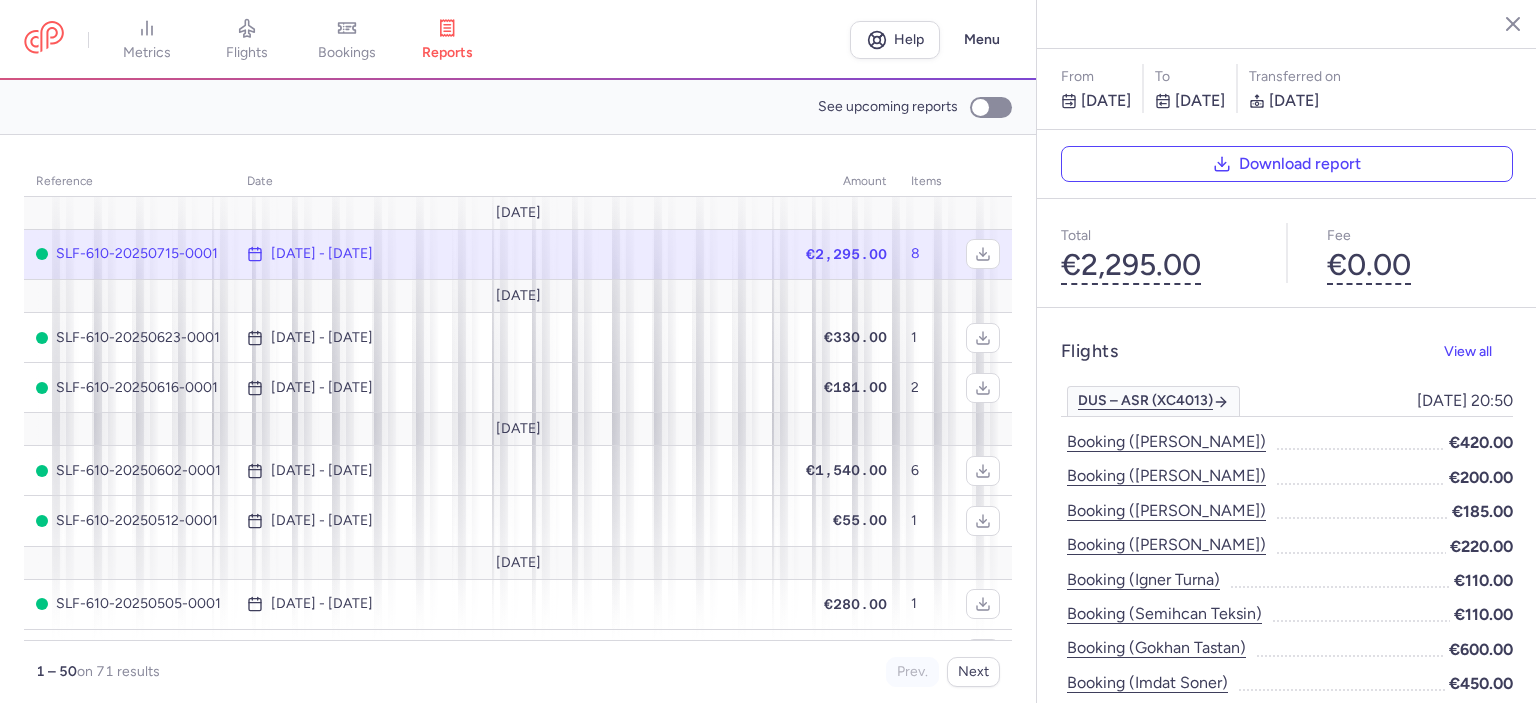 scroll, scrollTop: 108, scrollLeft: 0, axis: vertical 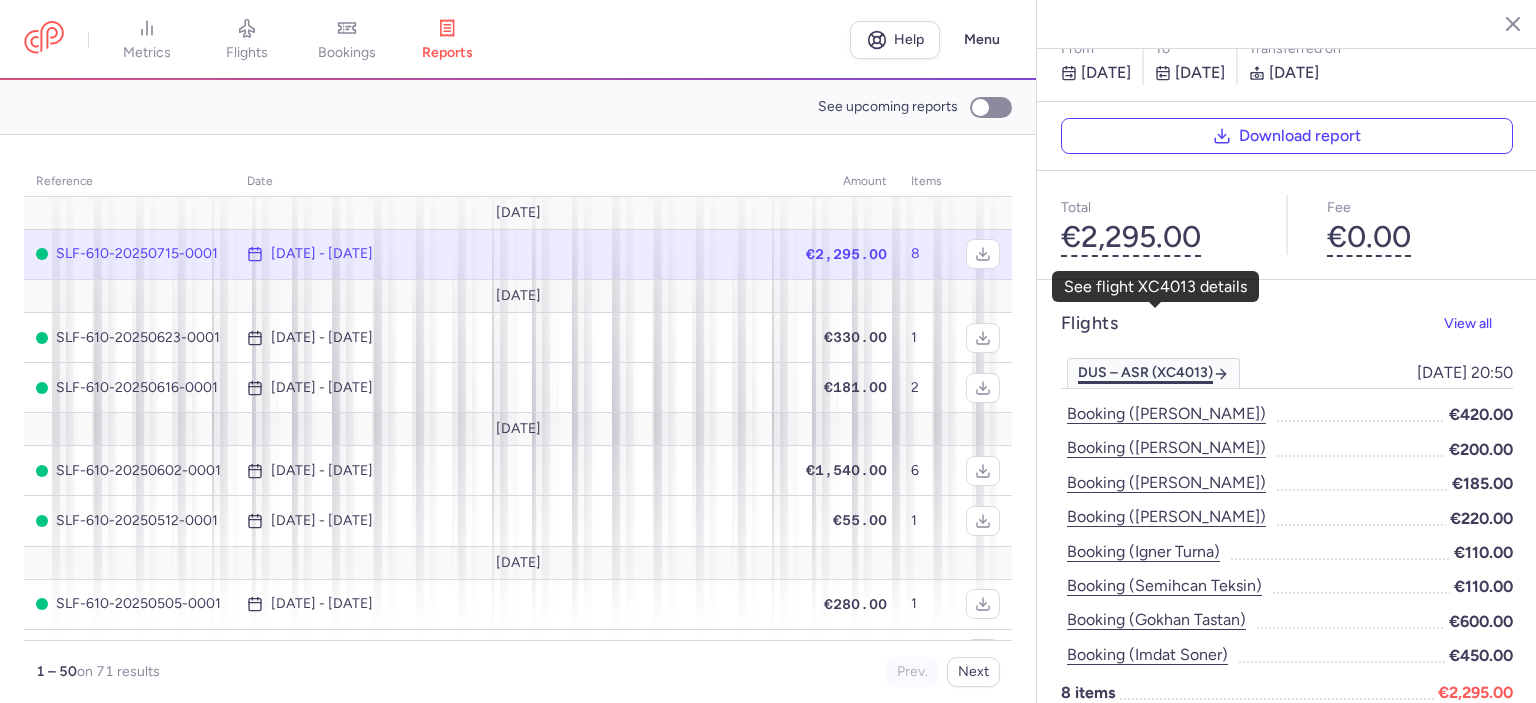 click on "DUS – ASR (XC4013)" at bounding box center (1153, 373) 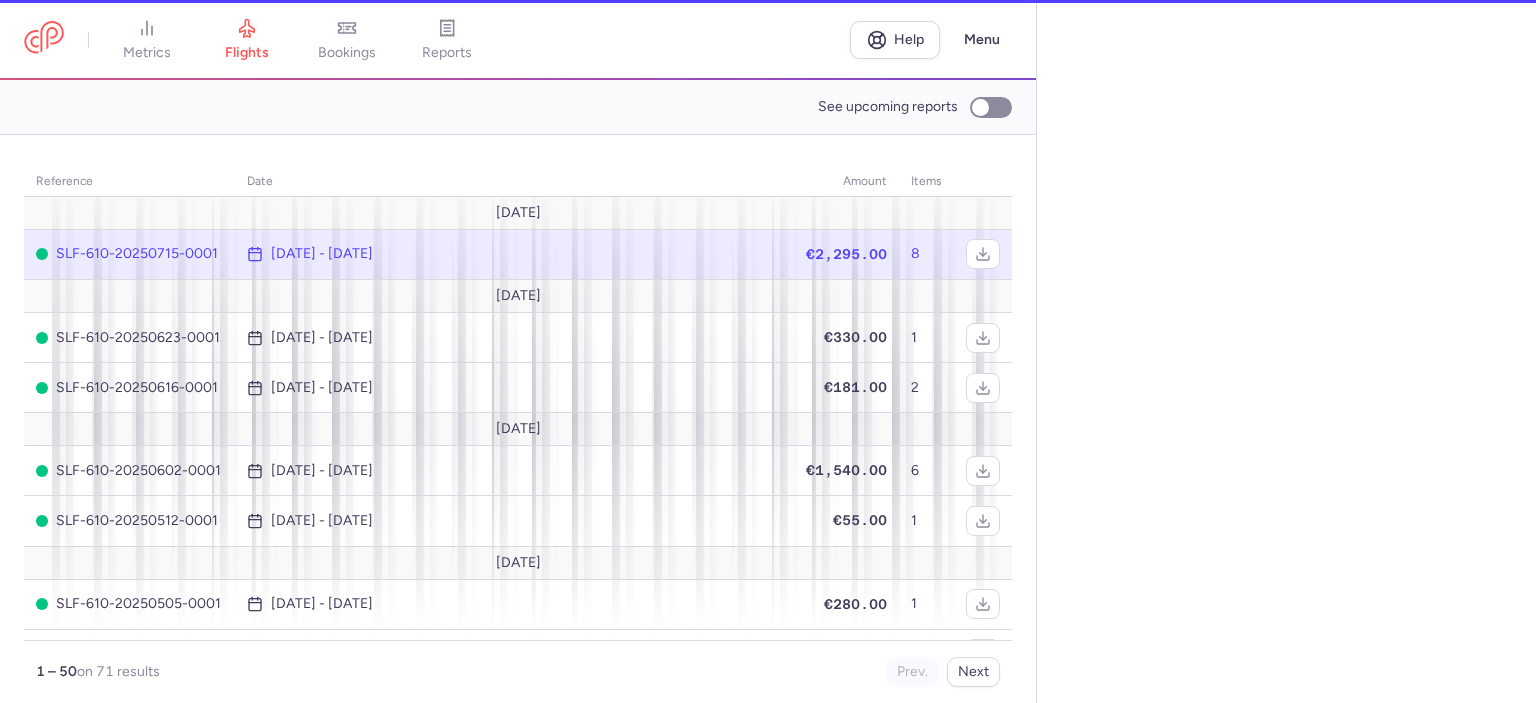 select on "days" 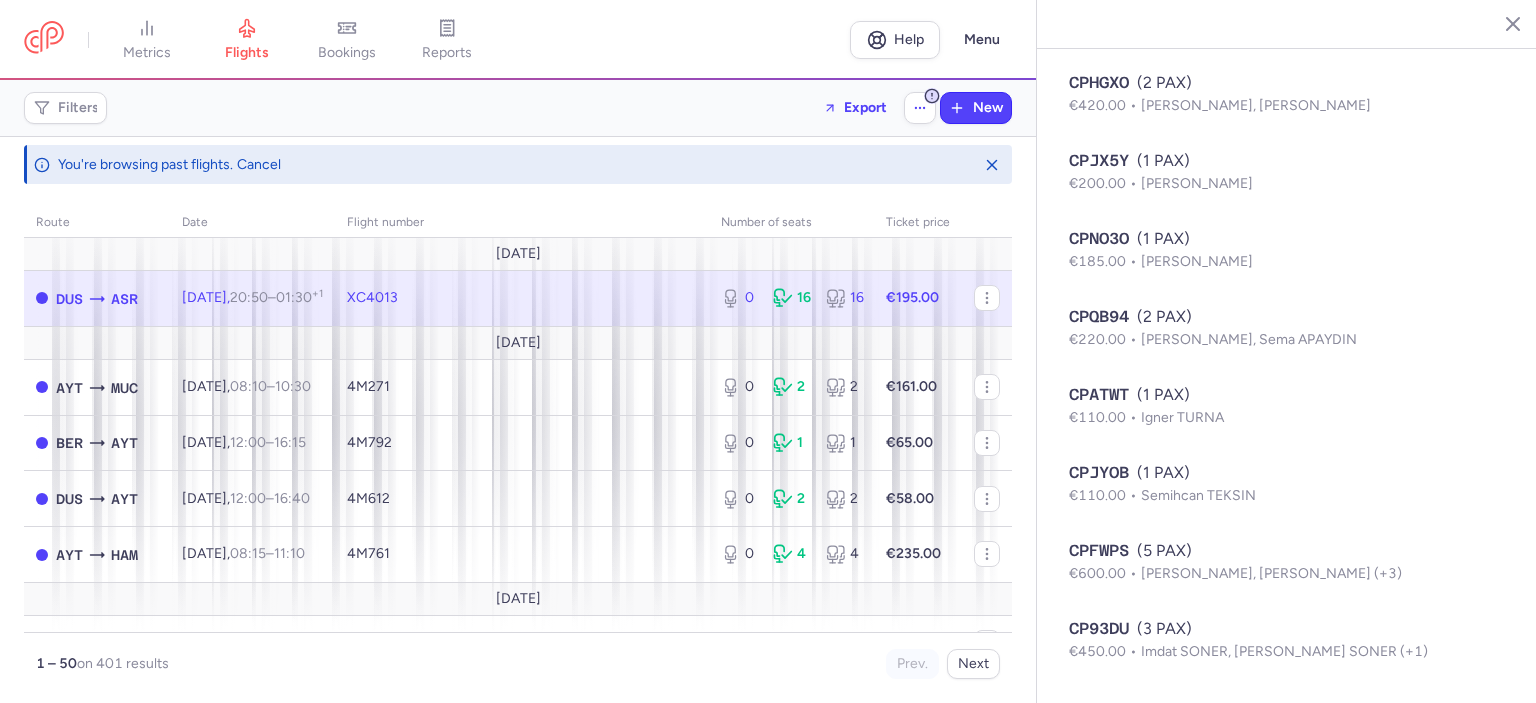 scroll, scrollTop: 1295, scrollLeft: 0, axis: vertical 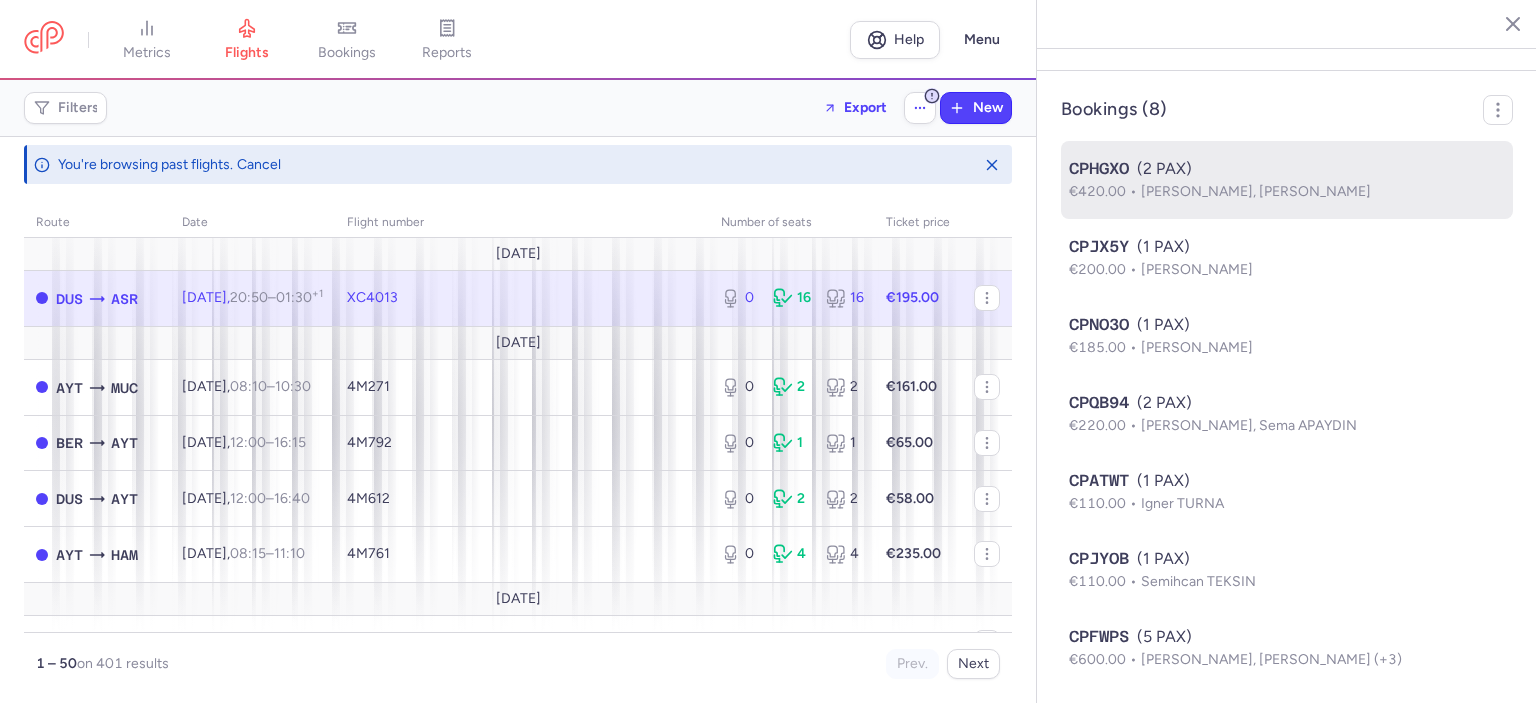 click on "CPHGXO  (2 PAX)" at bounding box center [1287, 169] 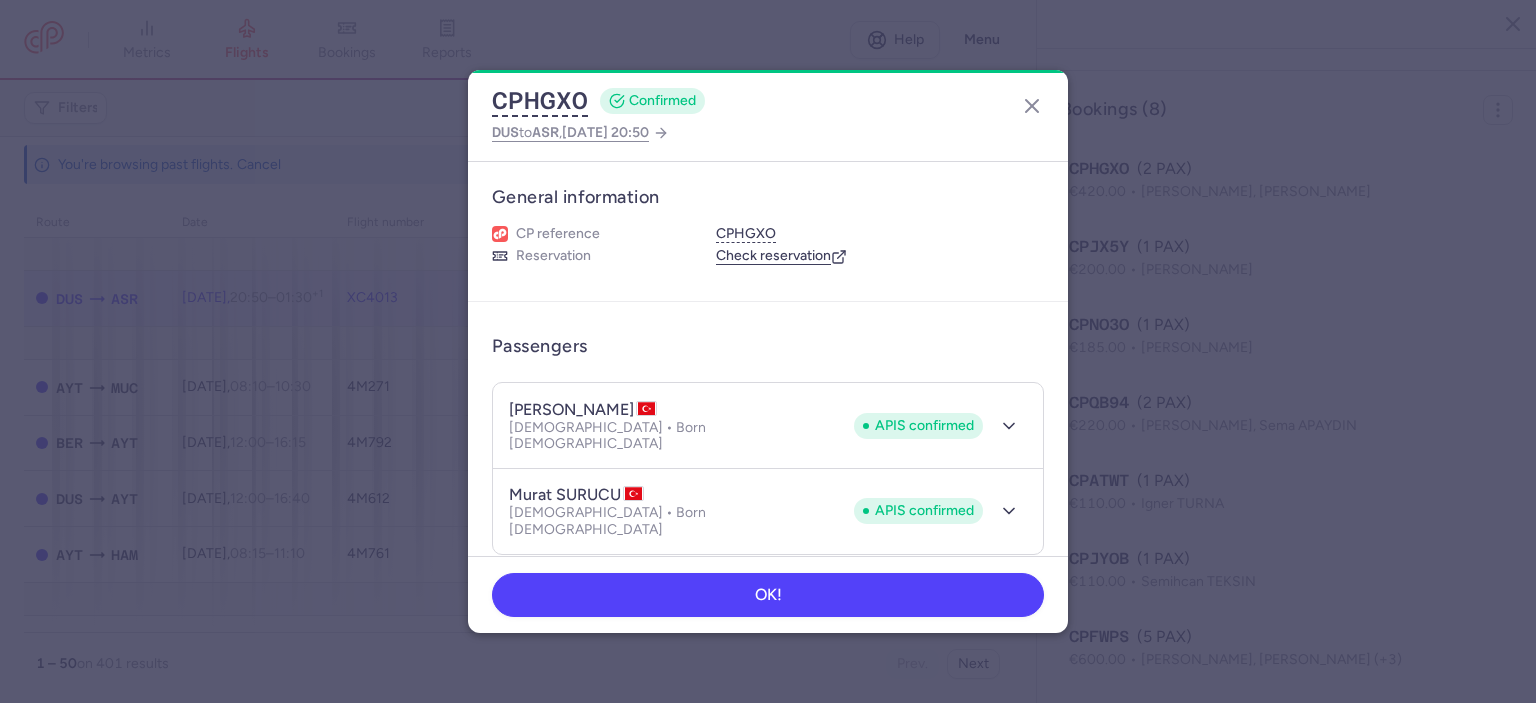 type 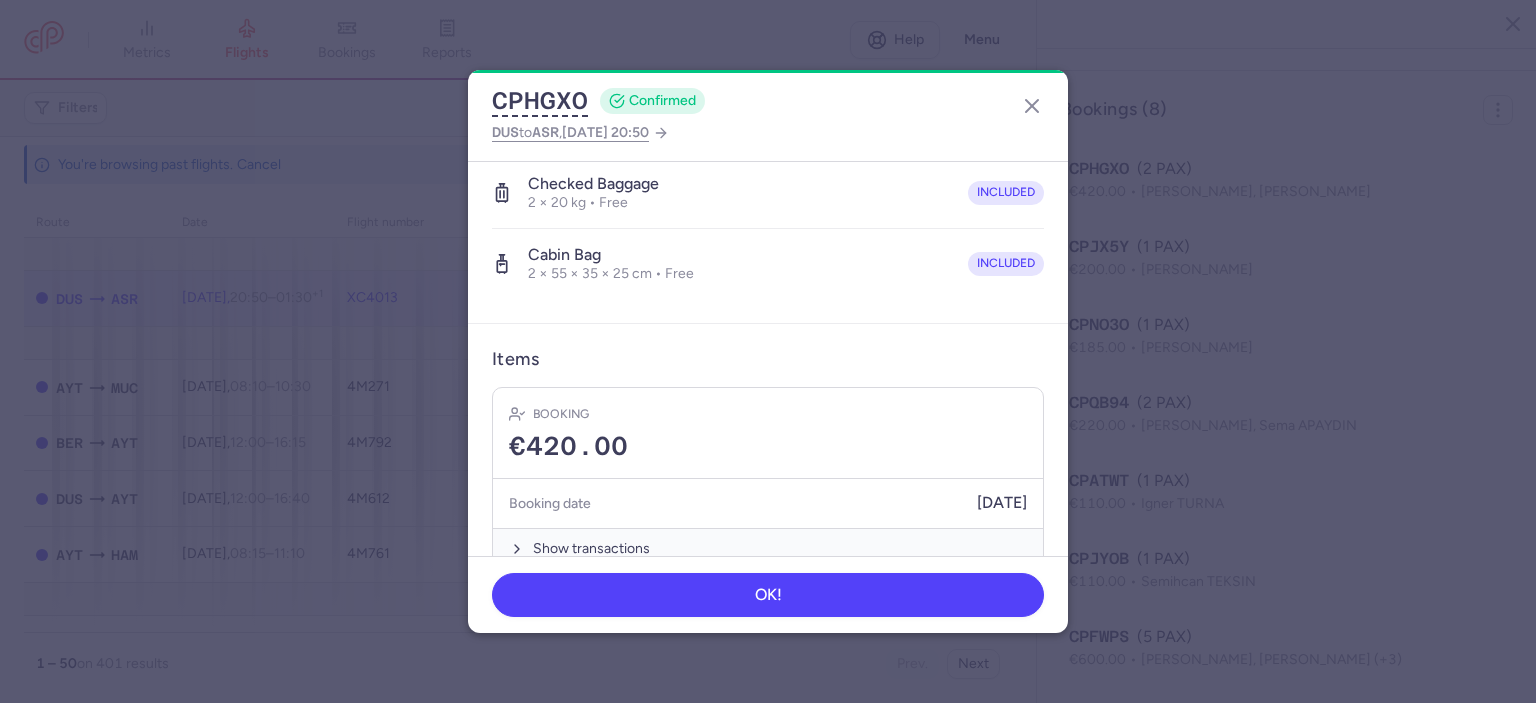 scroll, scrollTop: 0, scrollLeft: 0, axis: both 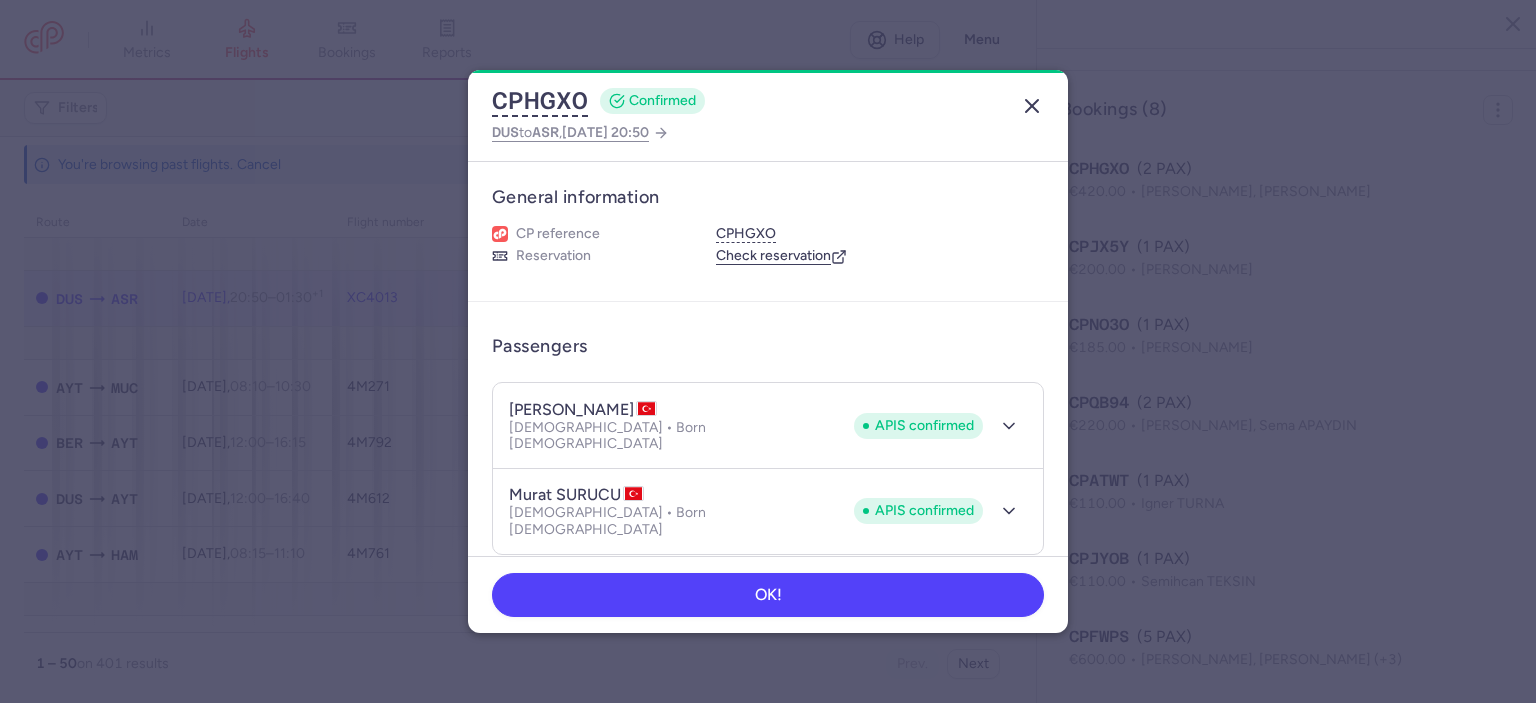 click 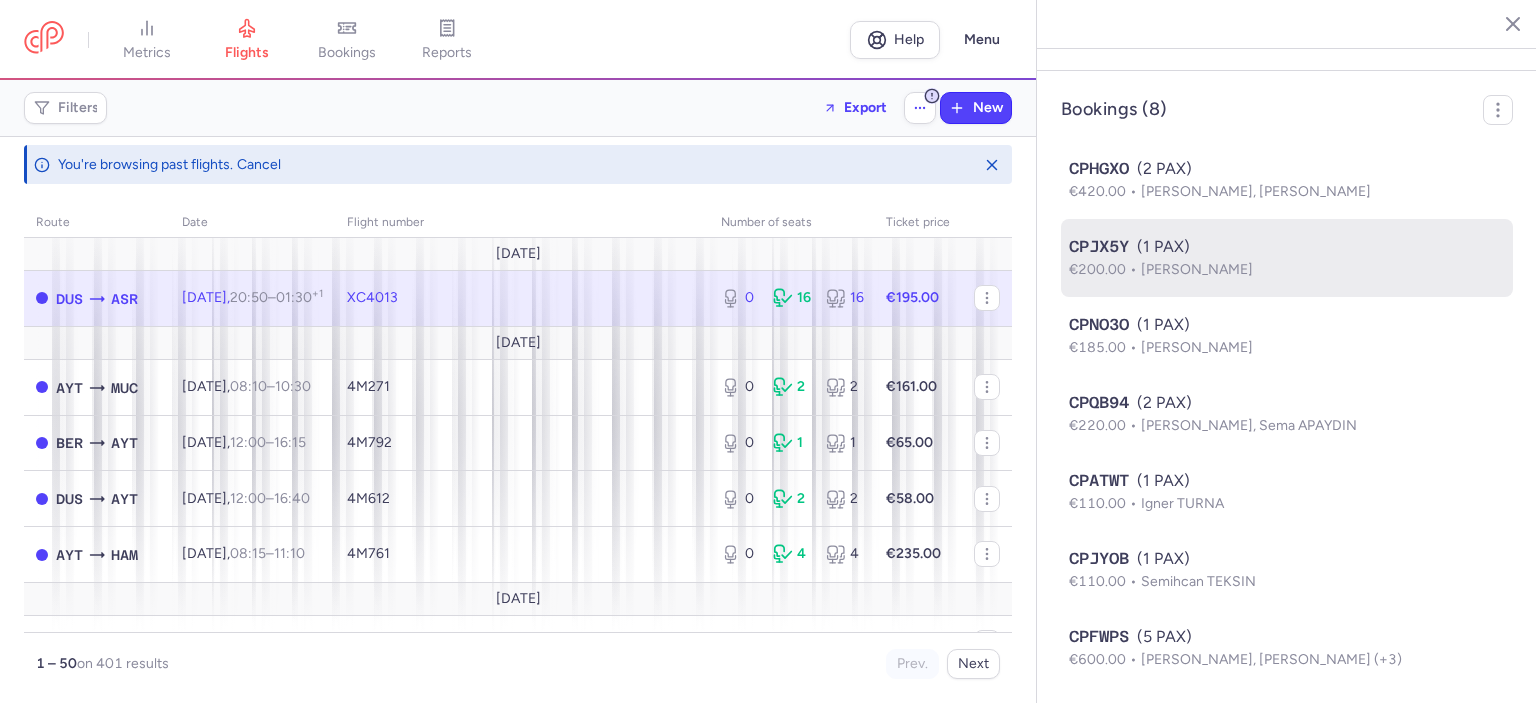 click on "CPJX5Y  (1 PAX)" at bounding box center [1287, 247] 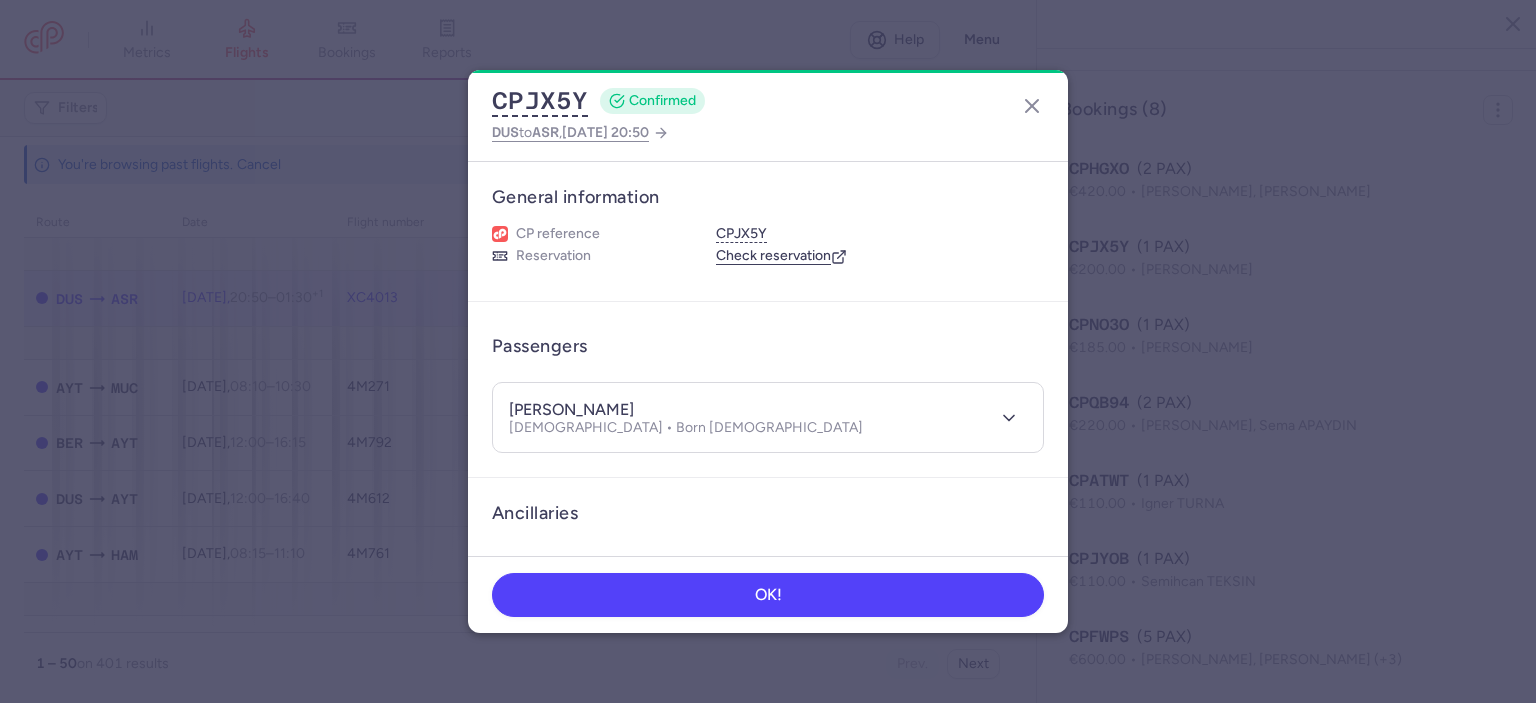 type 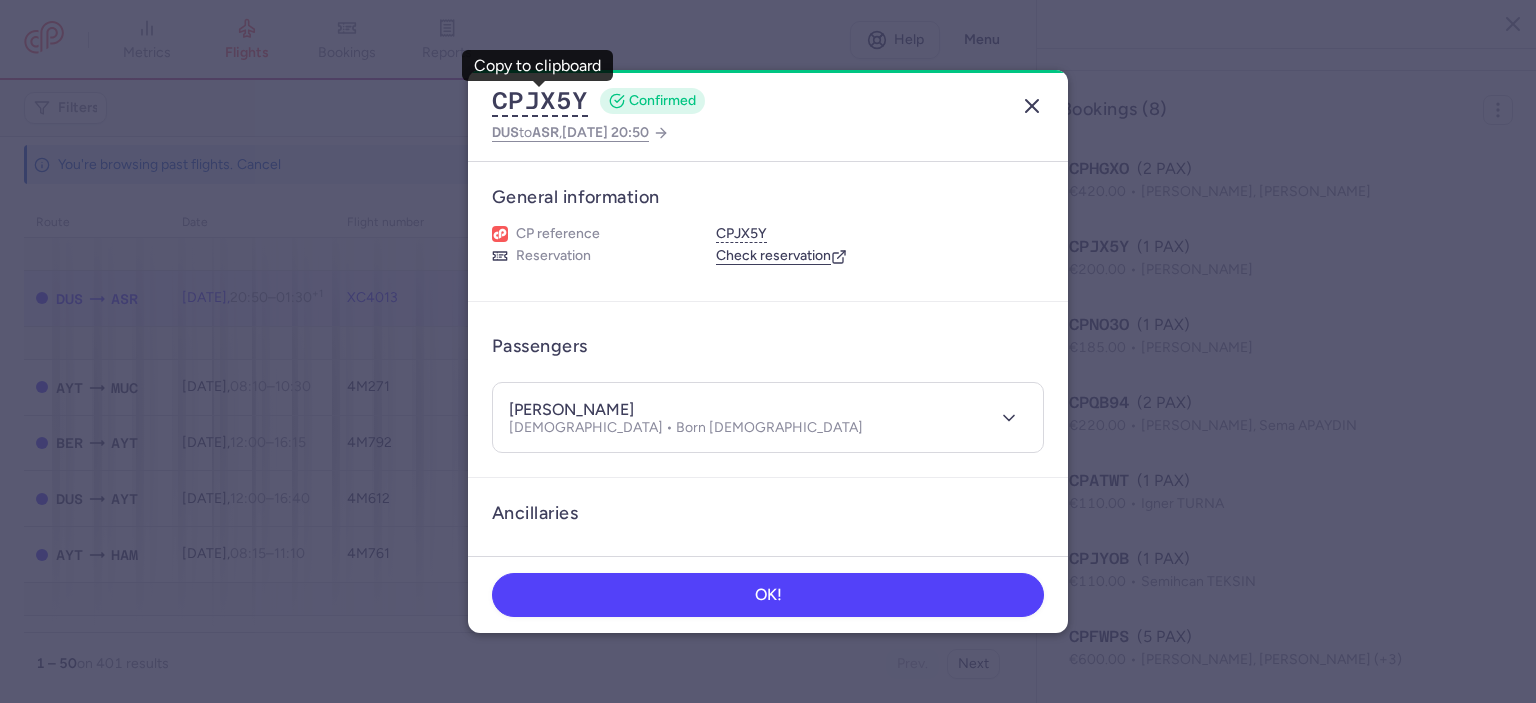 click 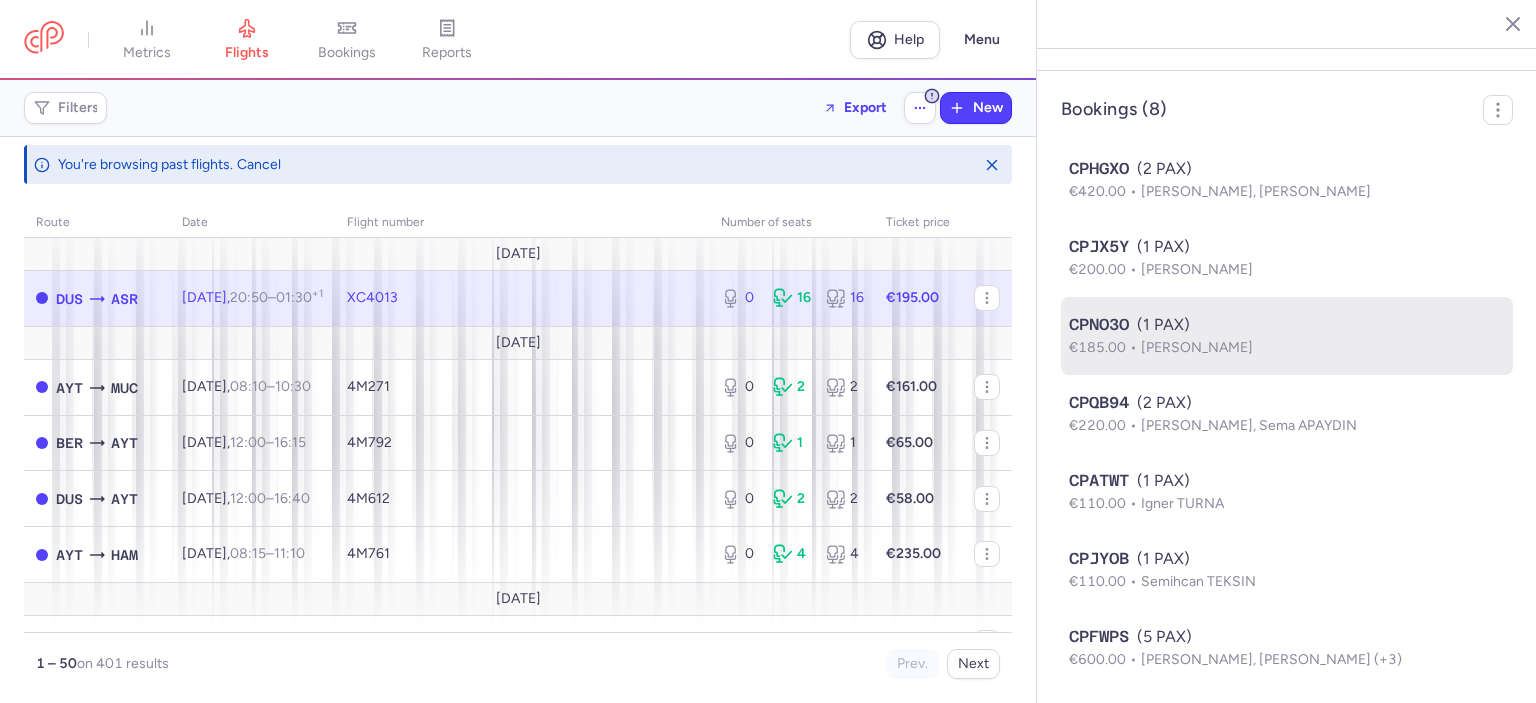 click on "€185.00  [PERSON_NAME]" at bounding box center (1287, 348) 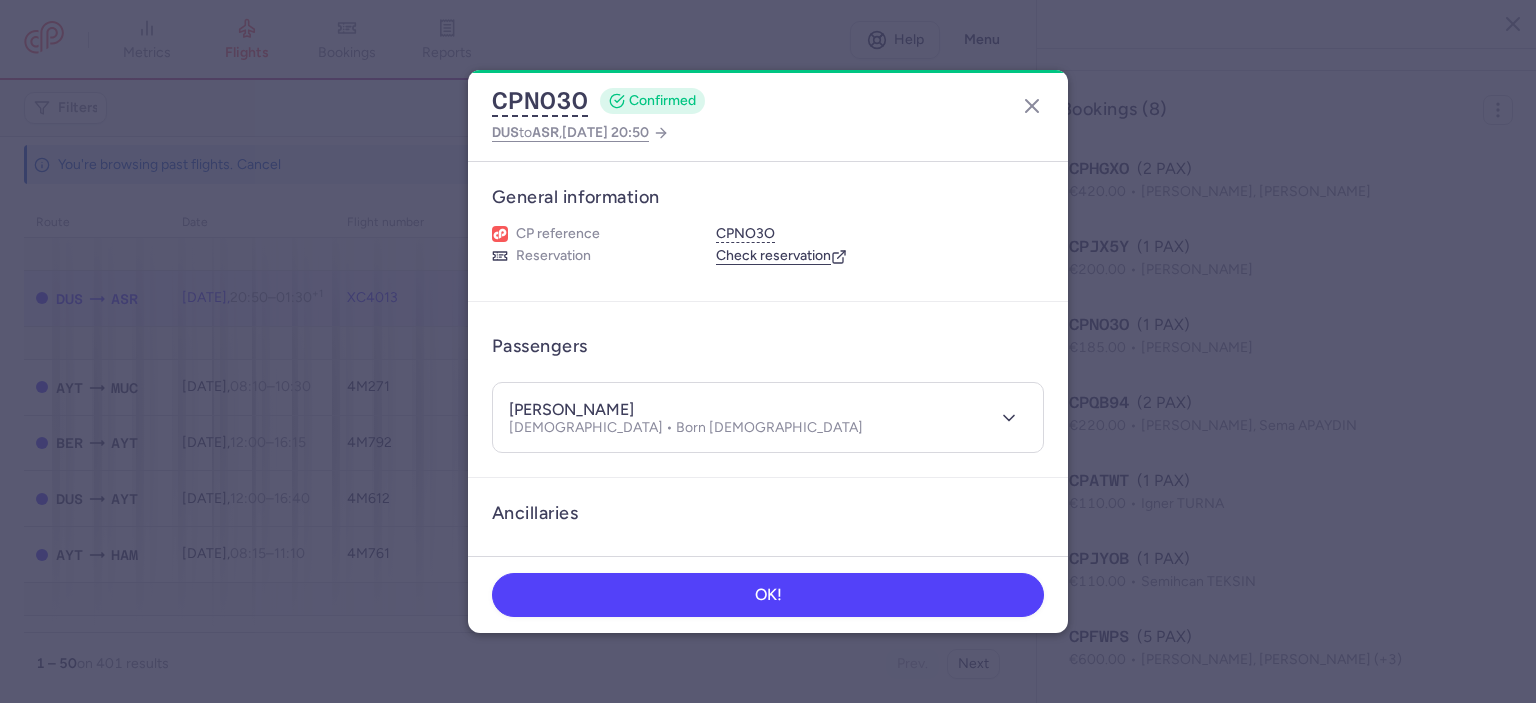 type 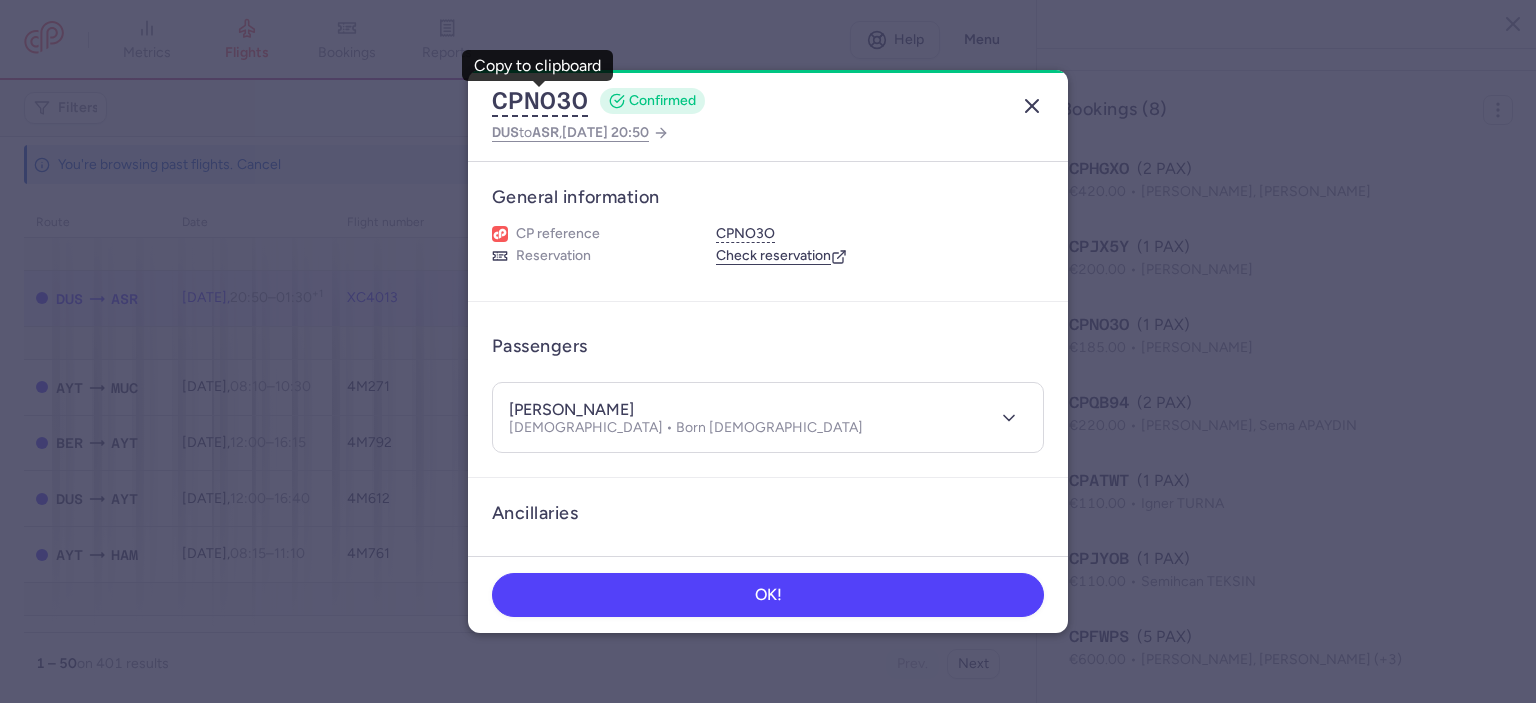 click 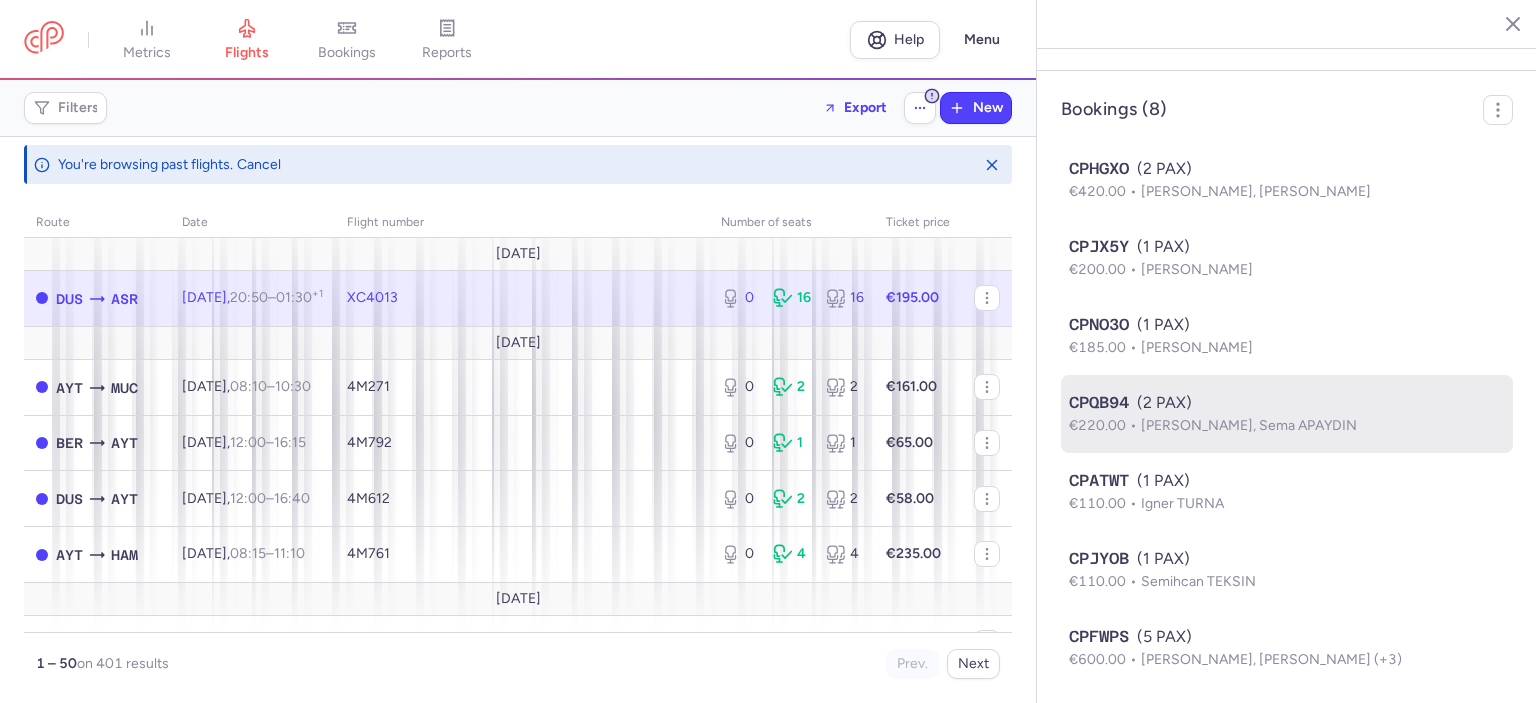 click on "[PERSON_NAME], Sema APAYDIN" at bounding box center [1249, 425] 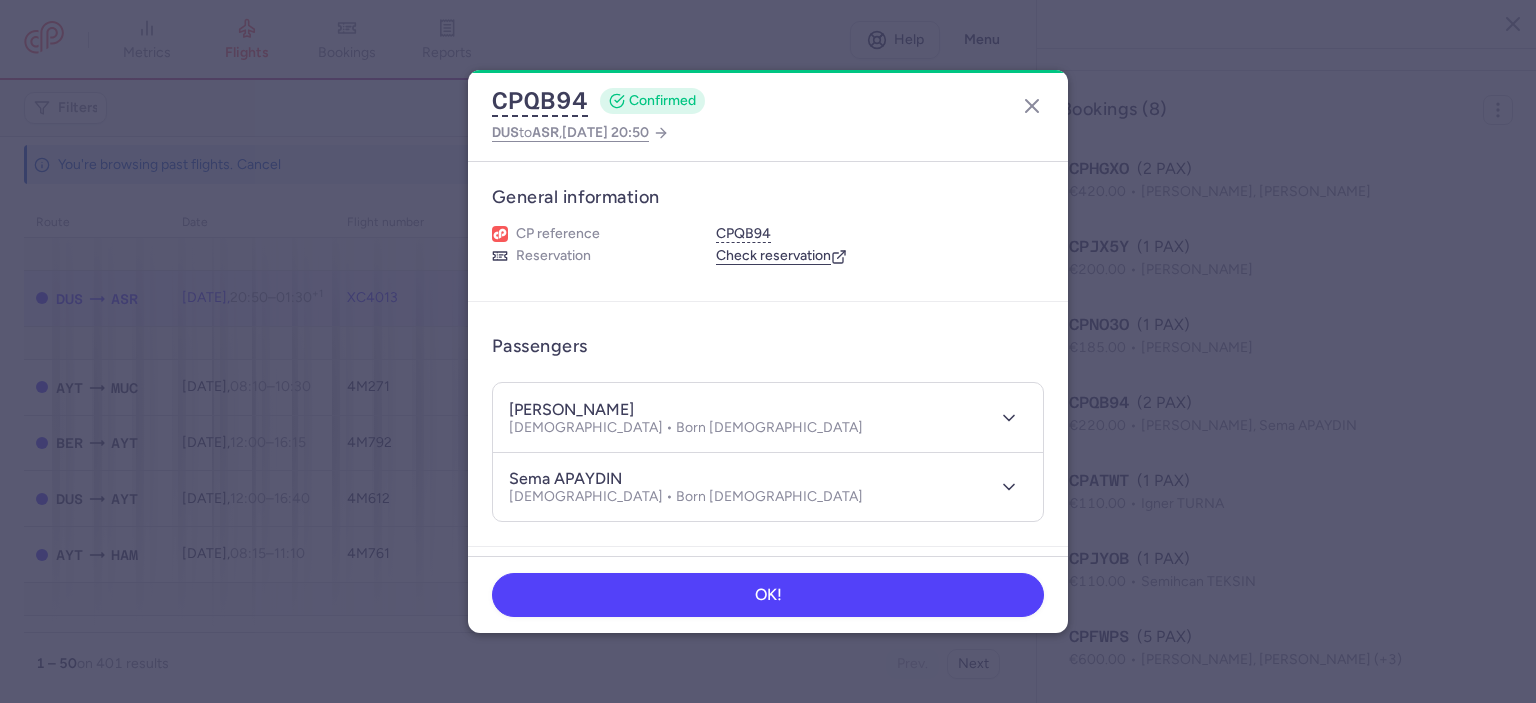 type 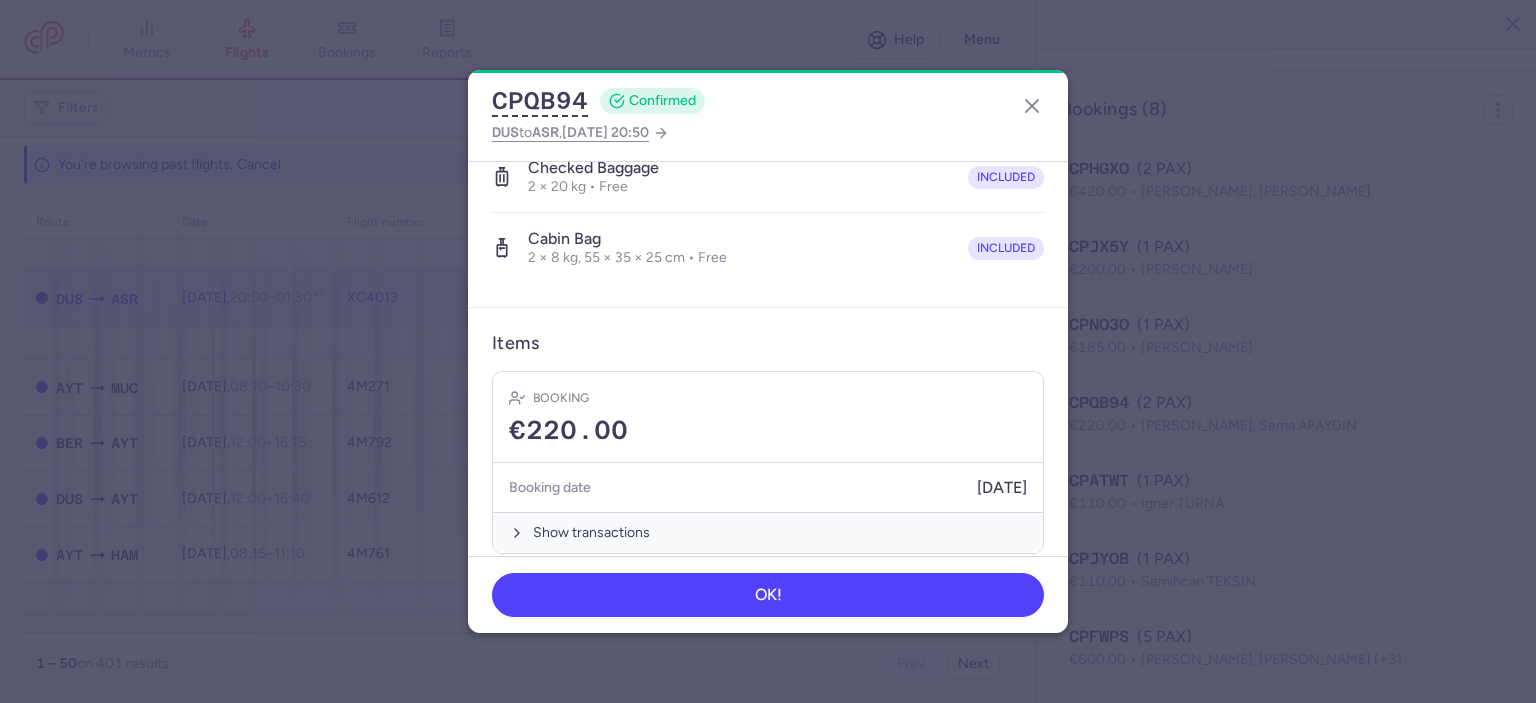 scroll, scrollTop: 485, scrollLeft: 0, axis: vertical 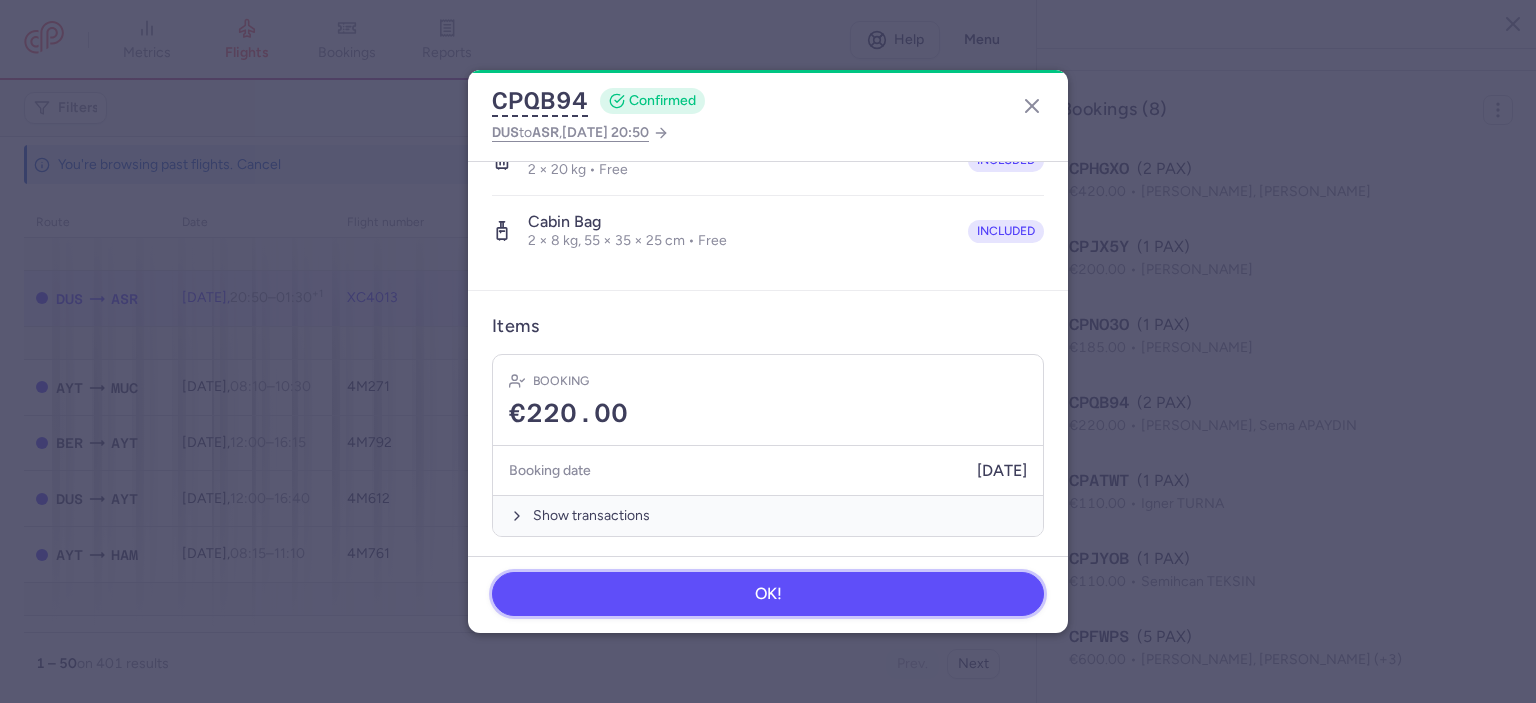 click on "OK!" at bounding box center [768, 594] 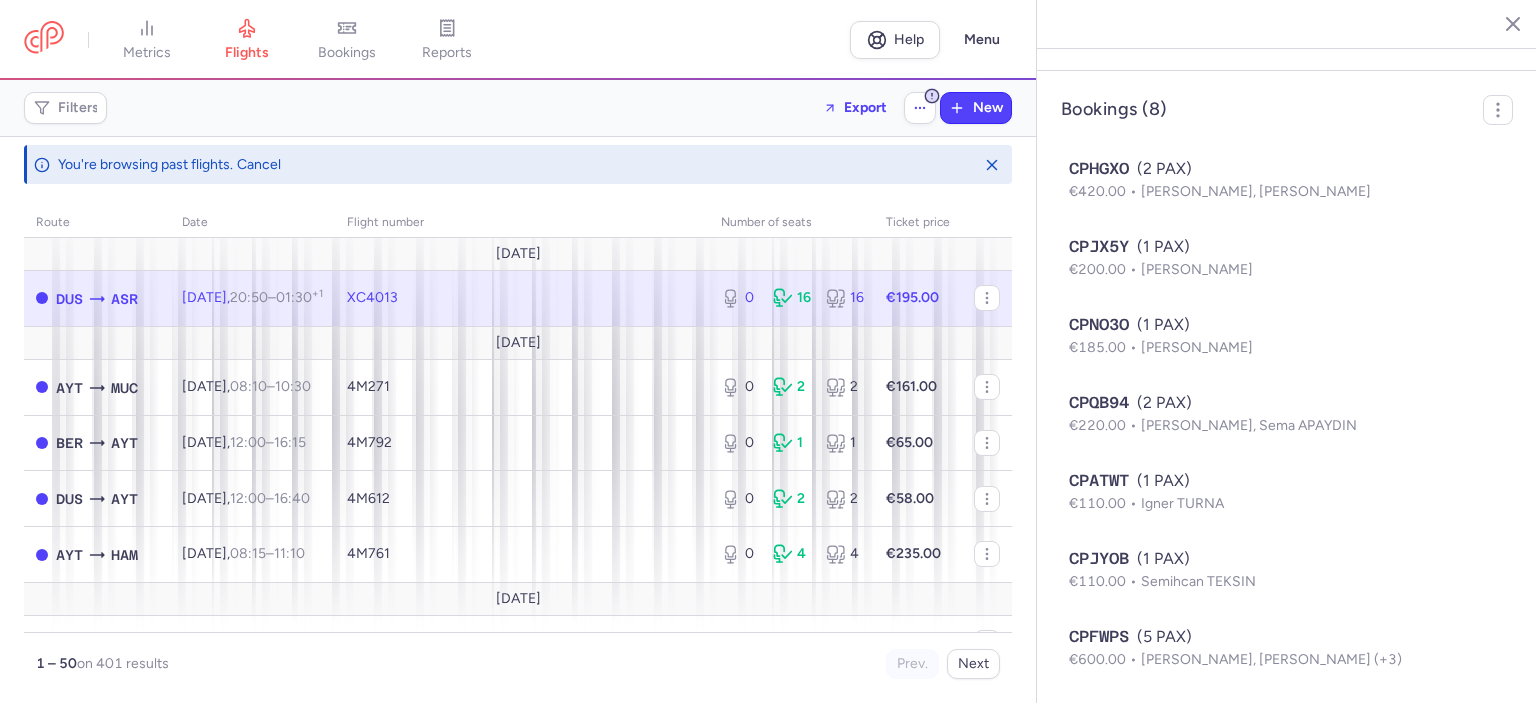 type 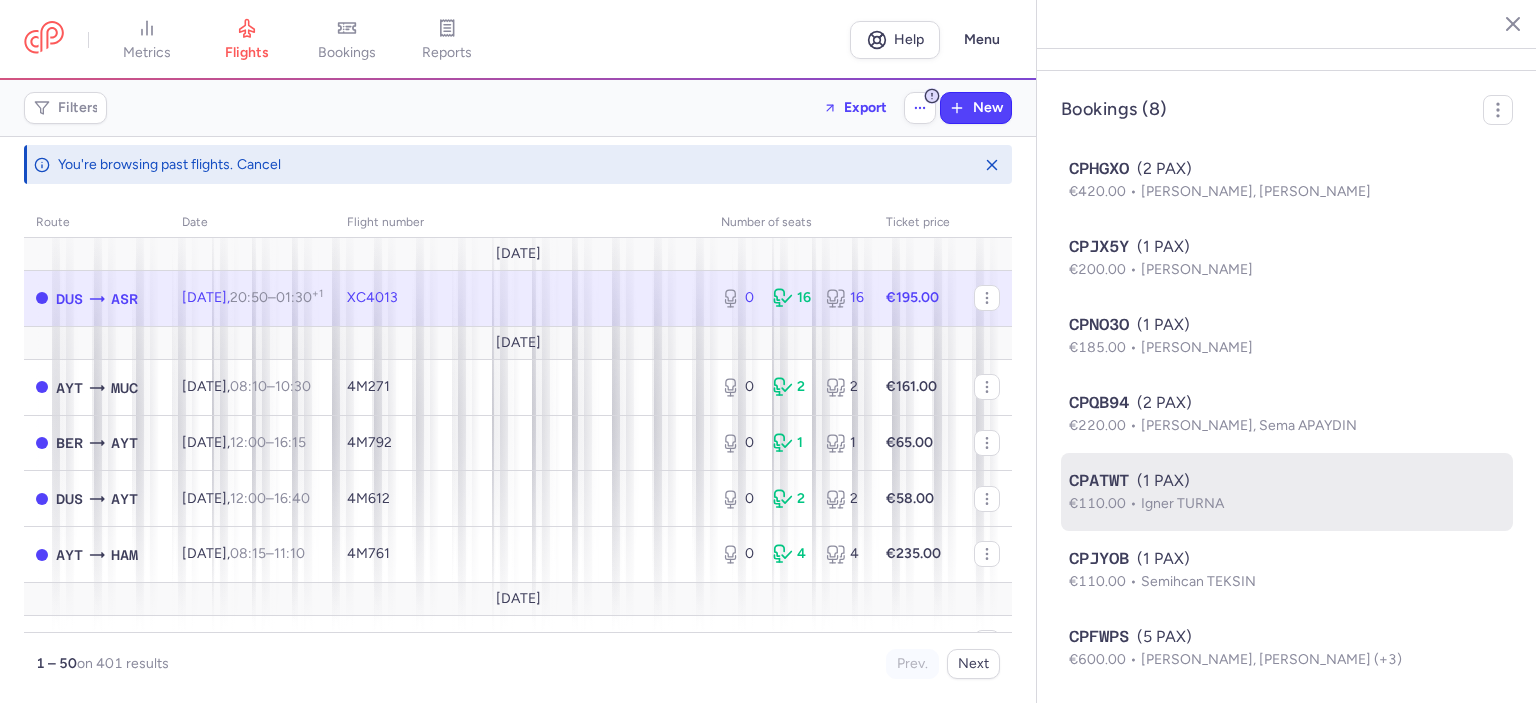 click on "CPATWT  (1 PAX)" at bounding box center (1287, 481) 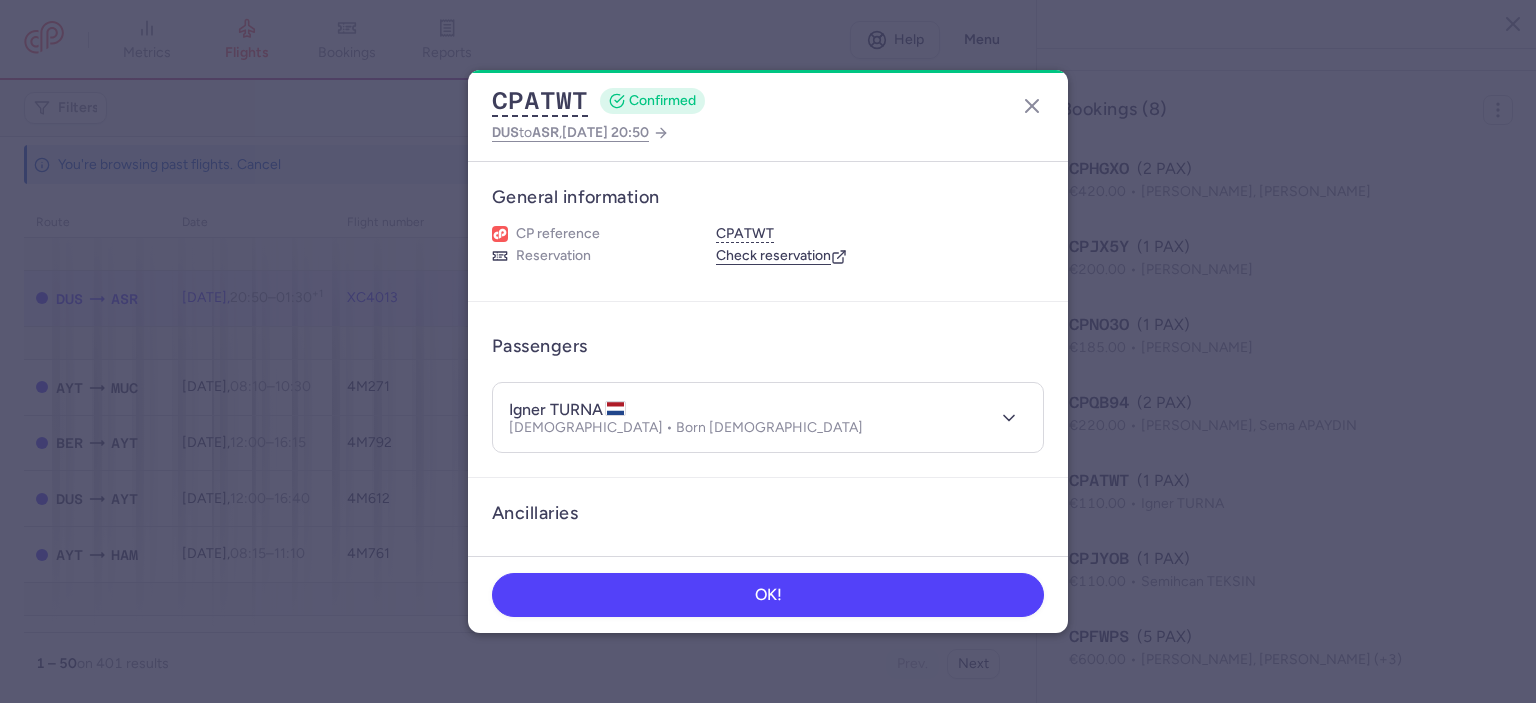 type 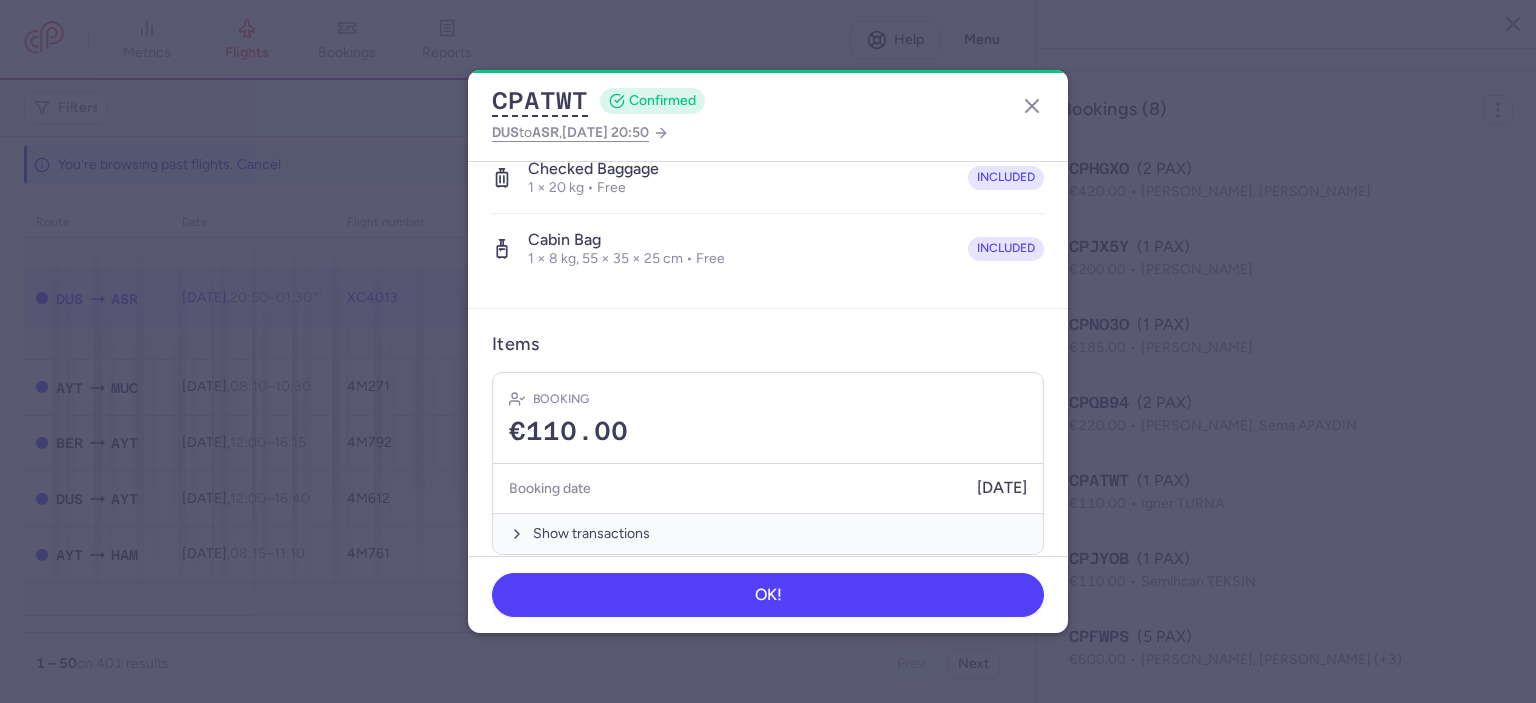 scroll, scrollTop: 416, scrollLeft: 0, axis: vertical 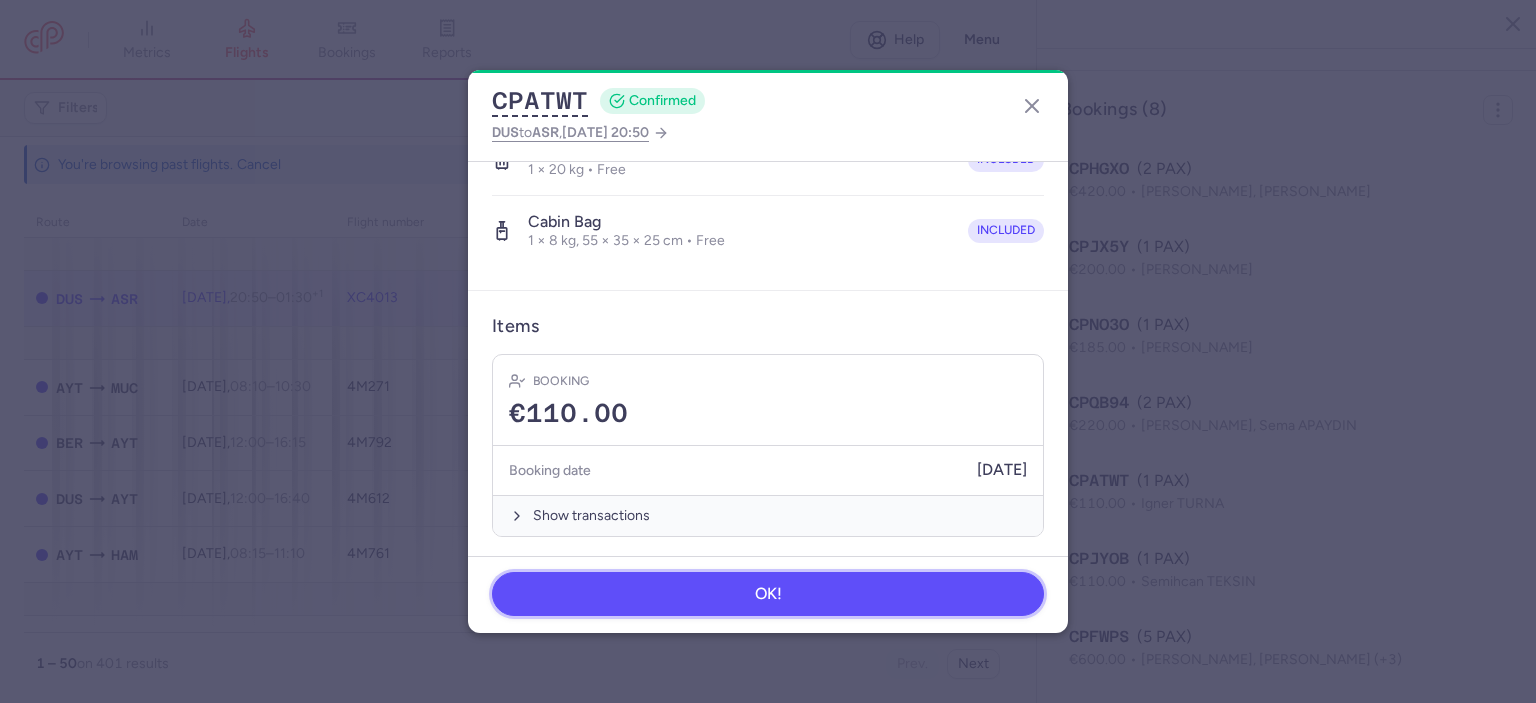 click on "OK!" at bounding box center (768, 594) 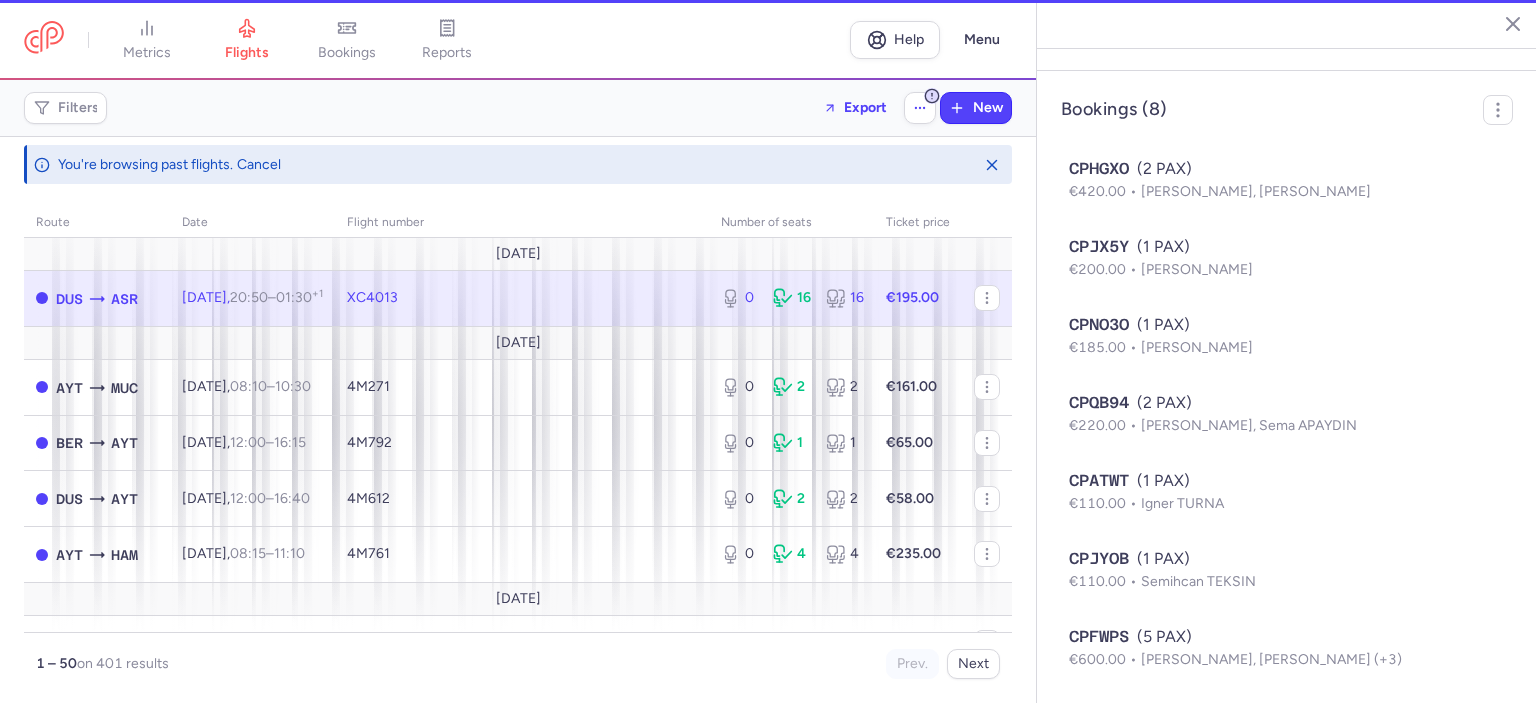 type 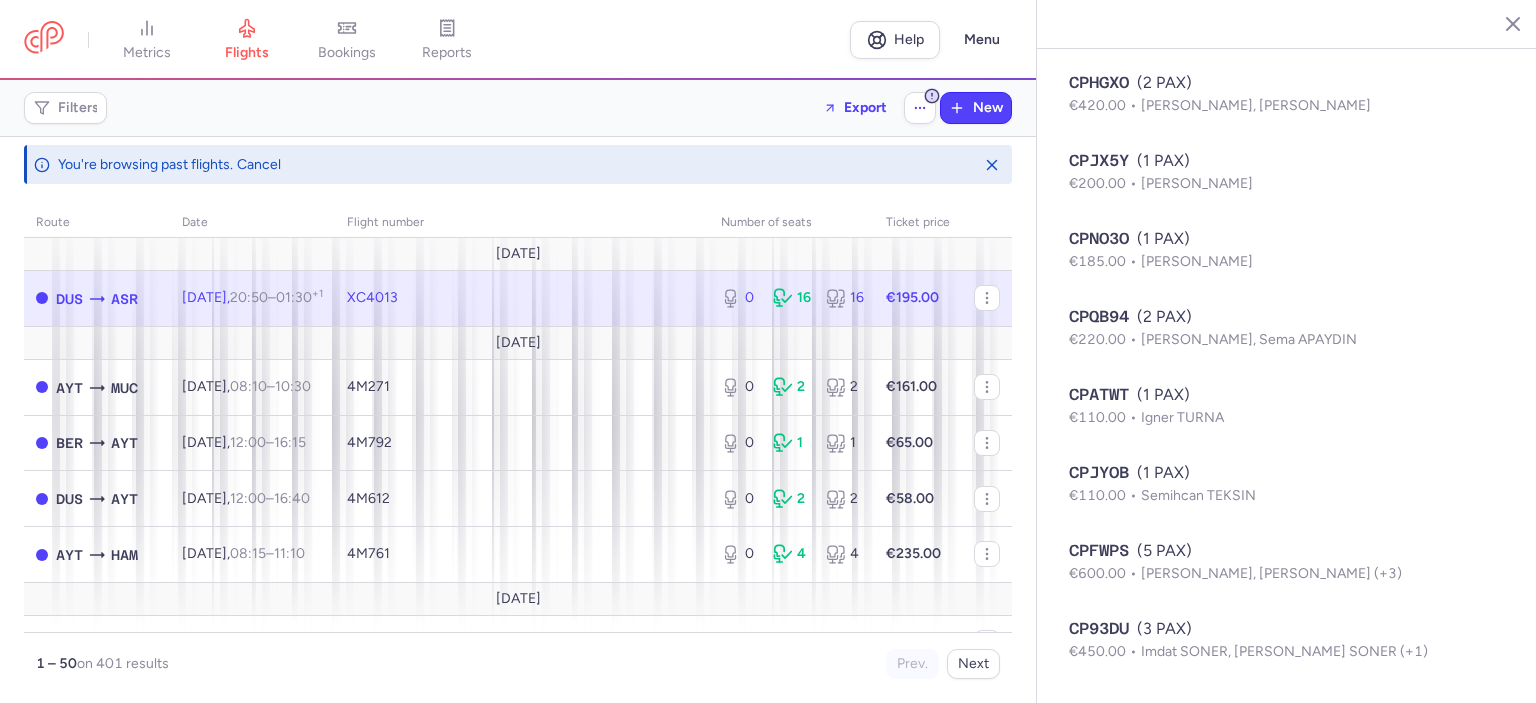 scroll, scrollTop: 1295, scrollLeft: 0, axis: vertical 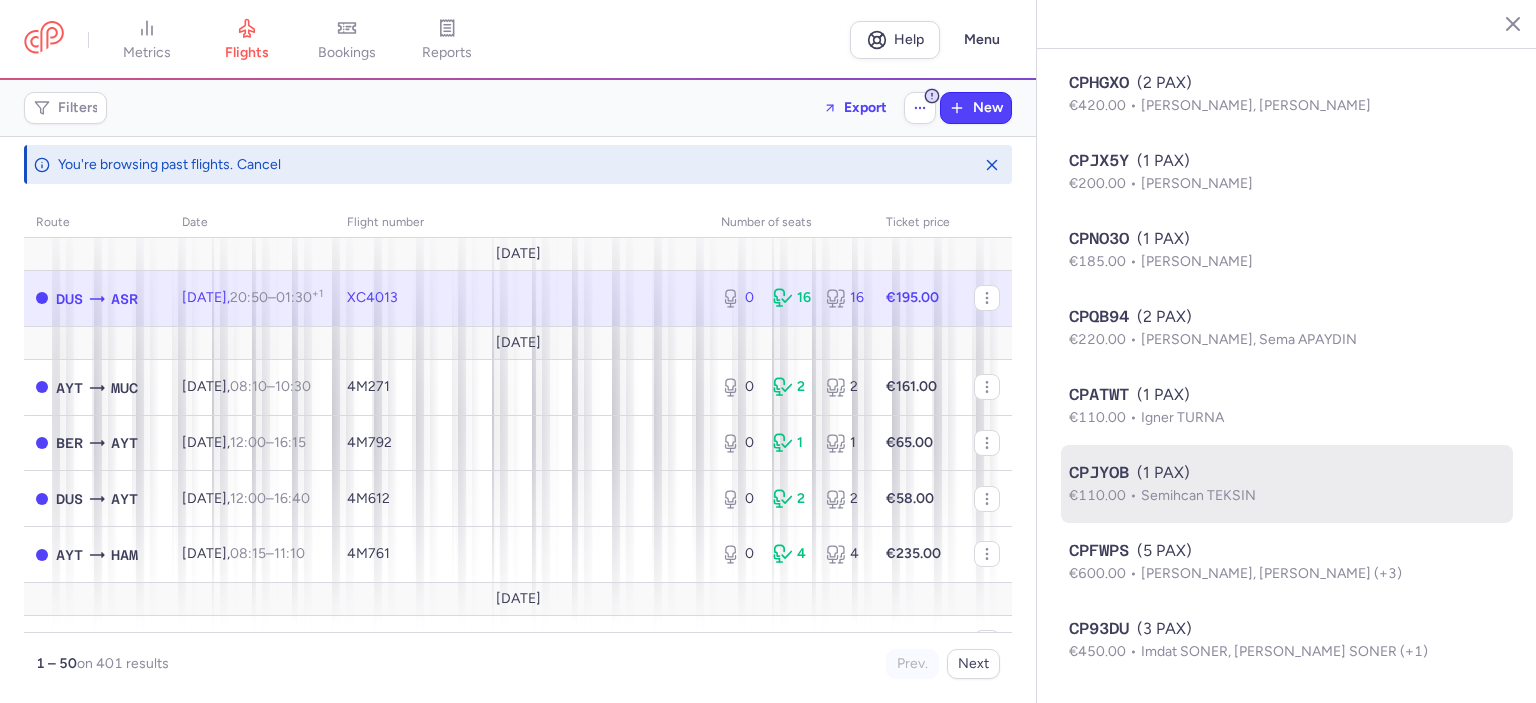 click on "€110.00  Semihcan TEKSIN" at bounding box center (1287, 496) 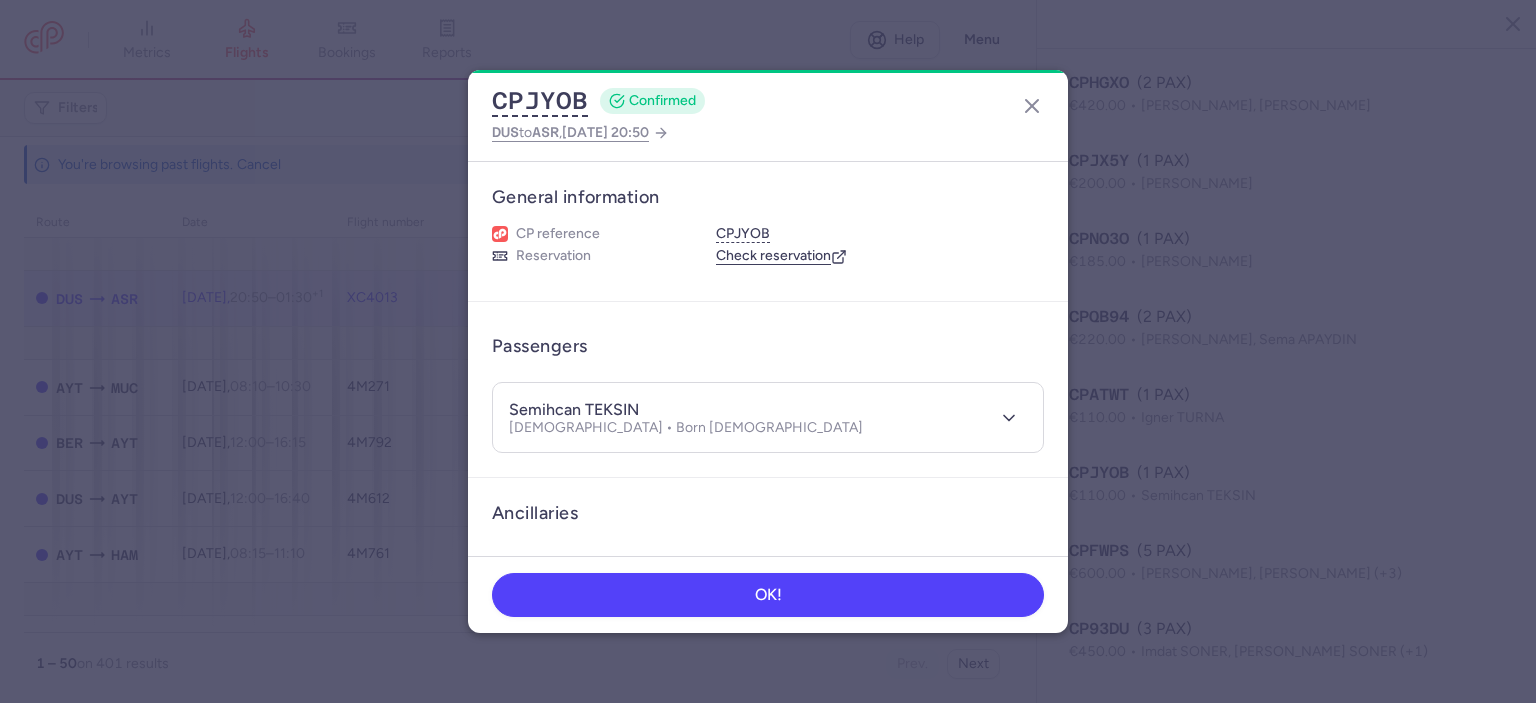 type 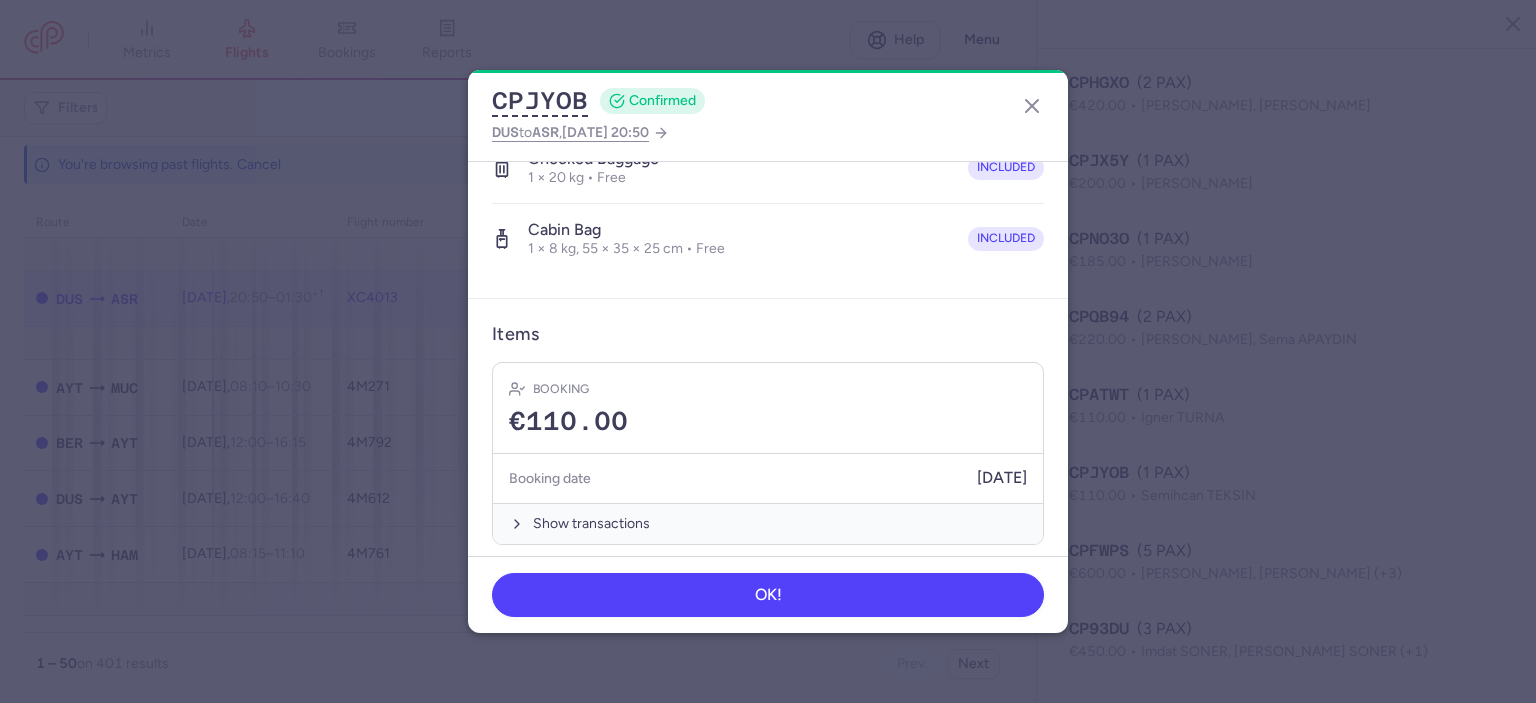 scroll, scrollTop: 416, scrollLeft: 0, axis: vertical 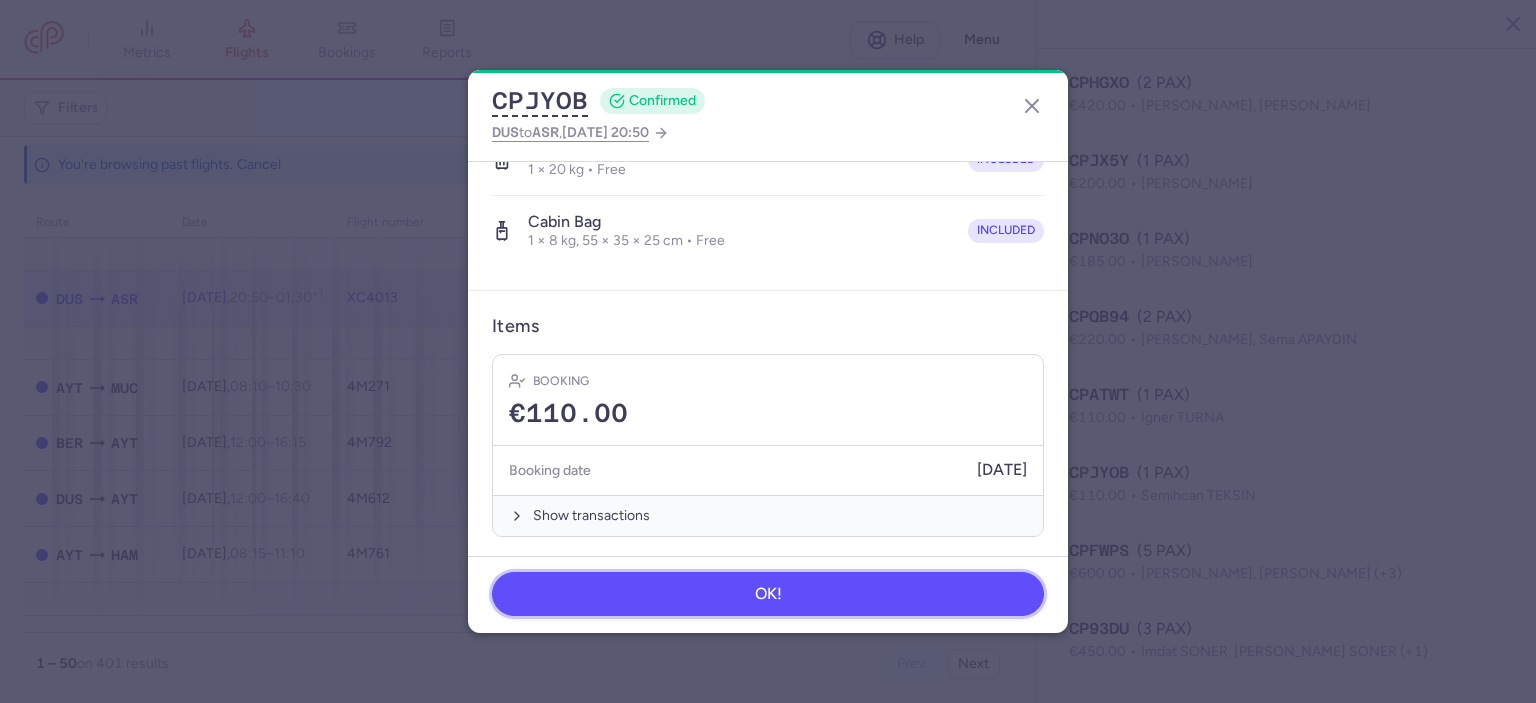 click on "OK!" at bounding box center (768, 594) 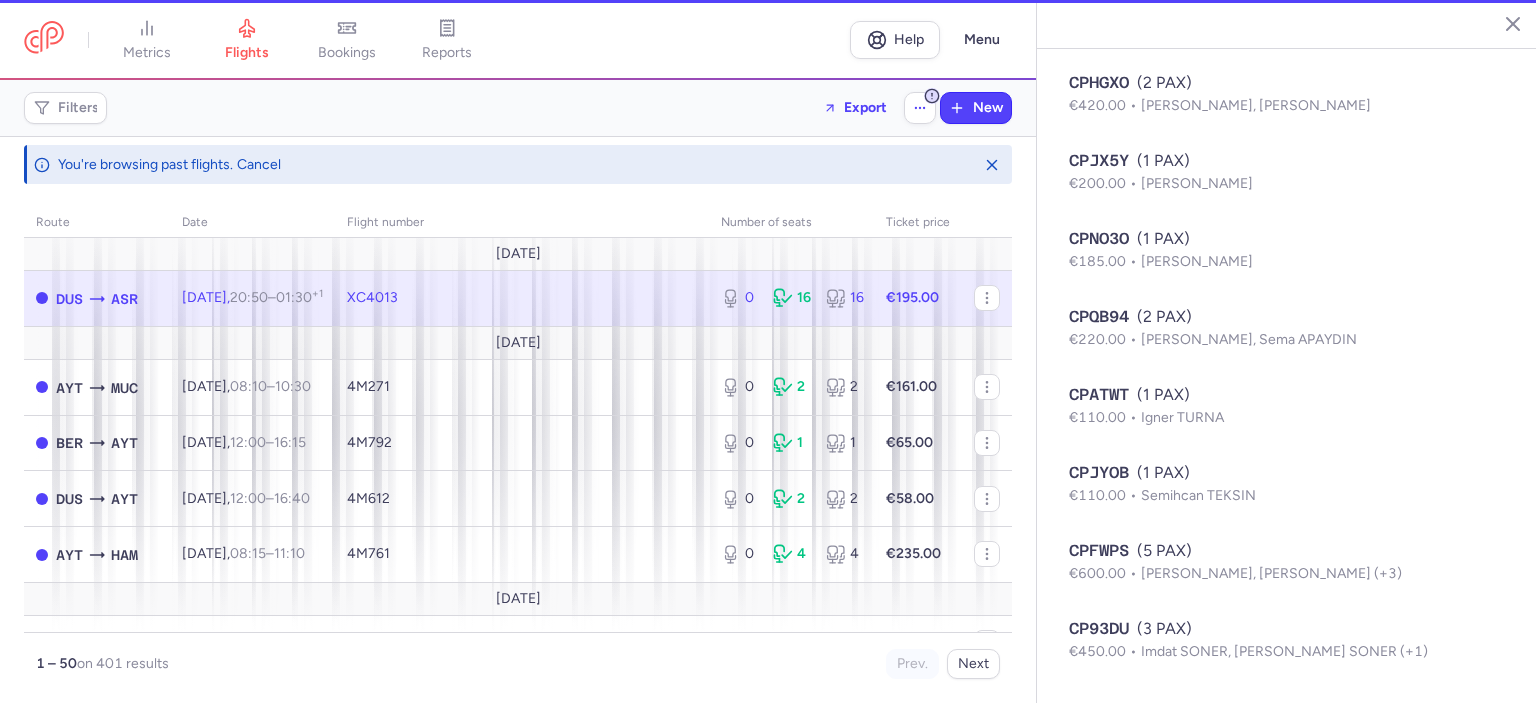 type 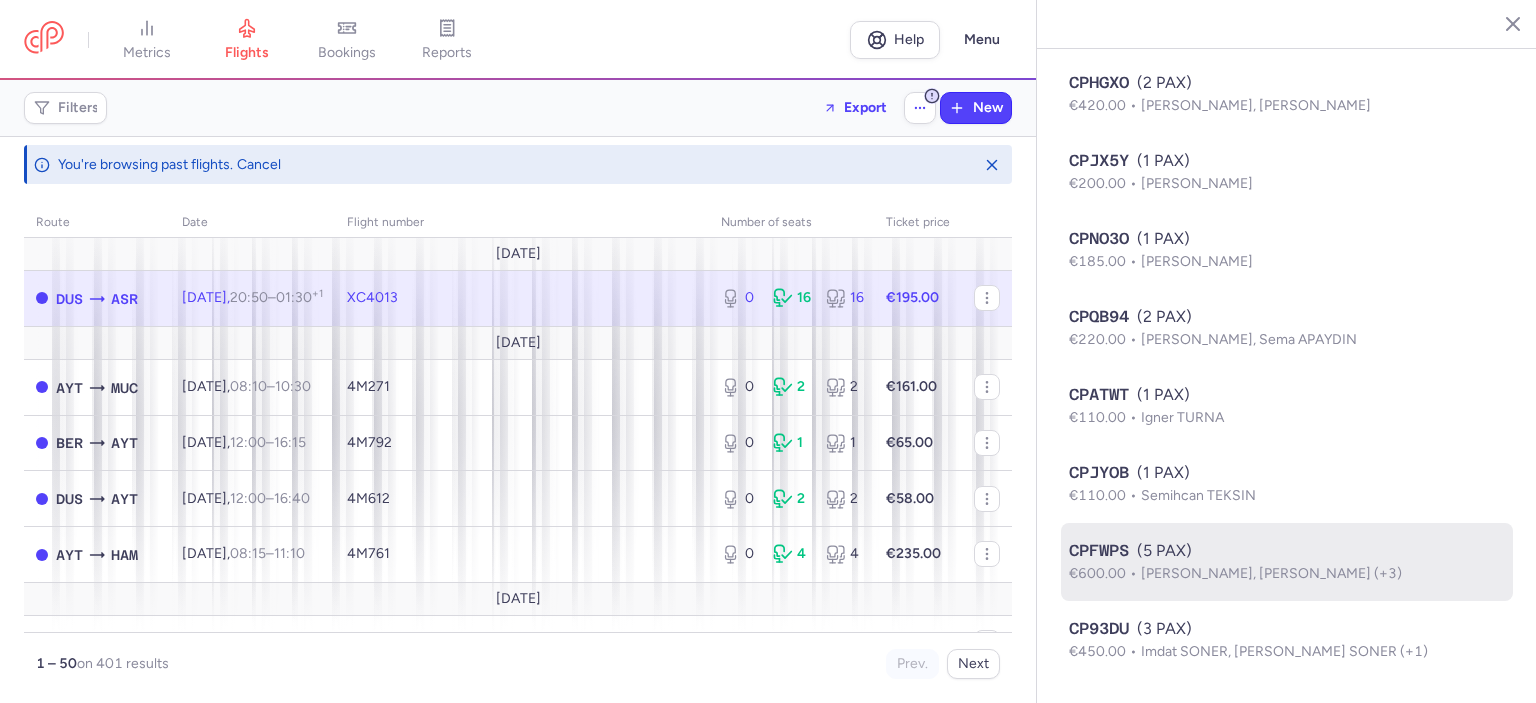 click on "[PERSON_NAME], [PERSON_NAME] (+3)" at bounding box center (1271, 573) 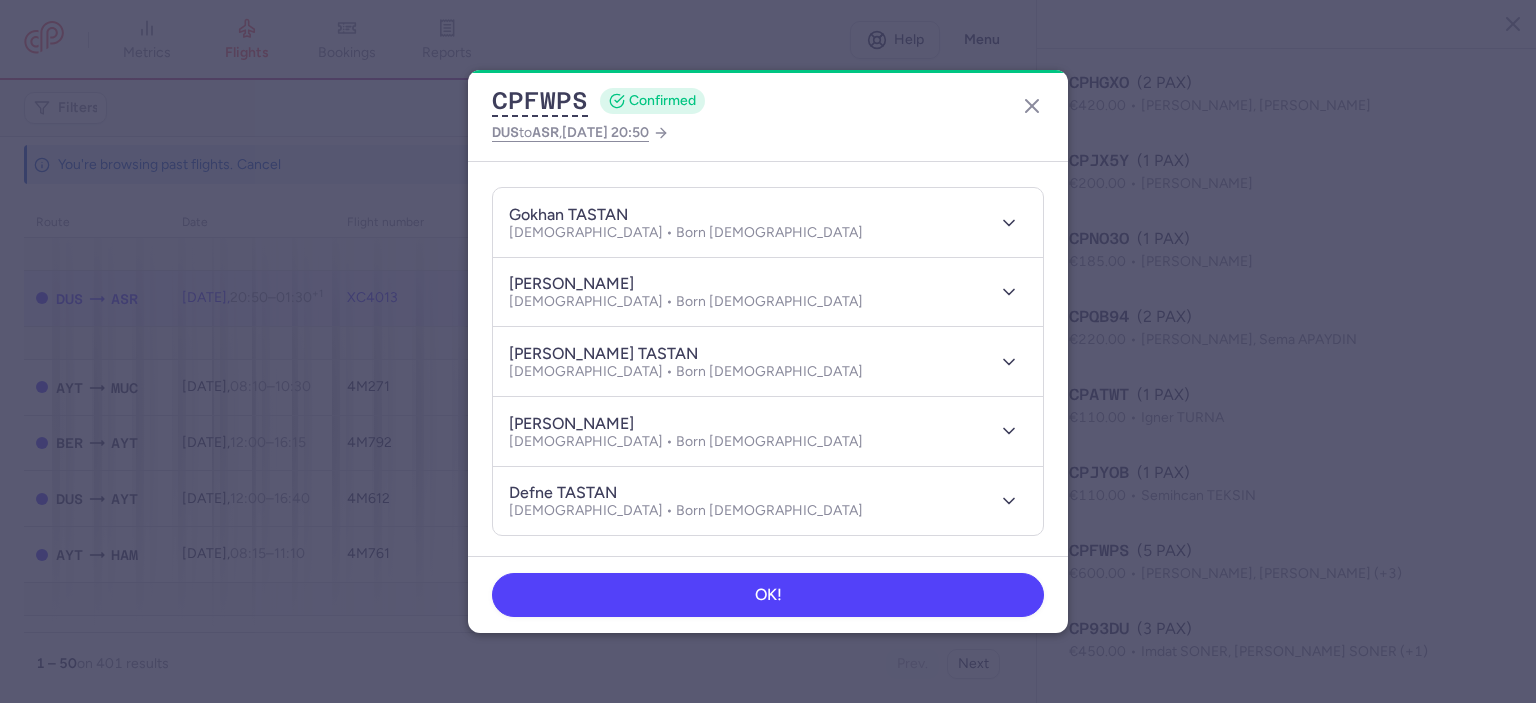 scroll, scrollTop: 204, scrollLeft: 0, axis: vertical 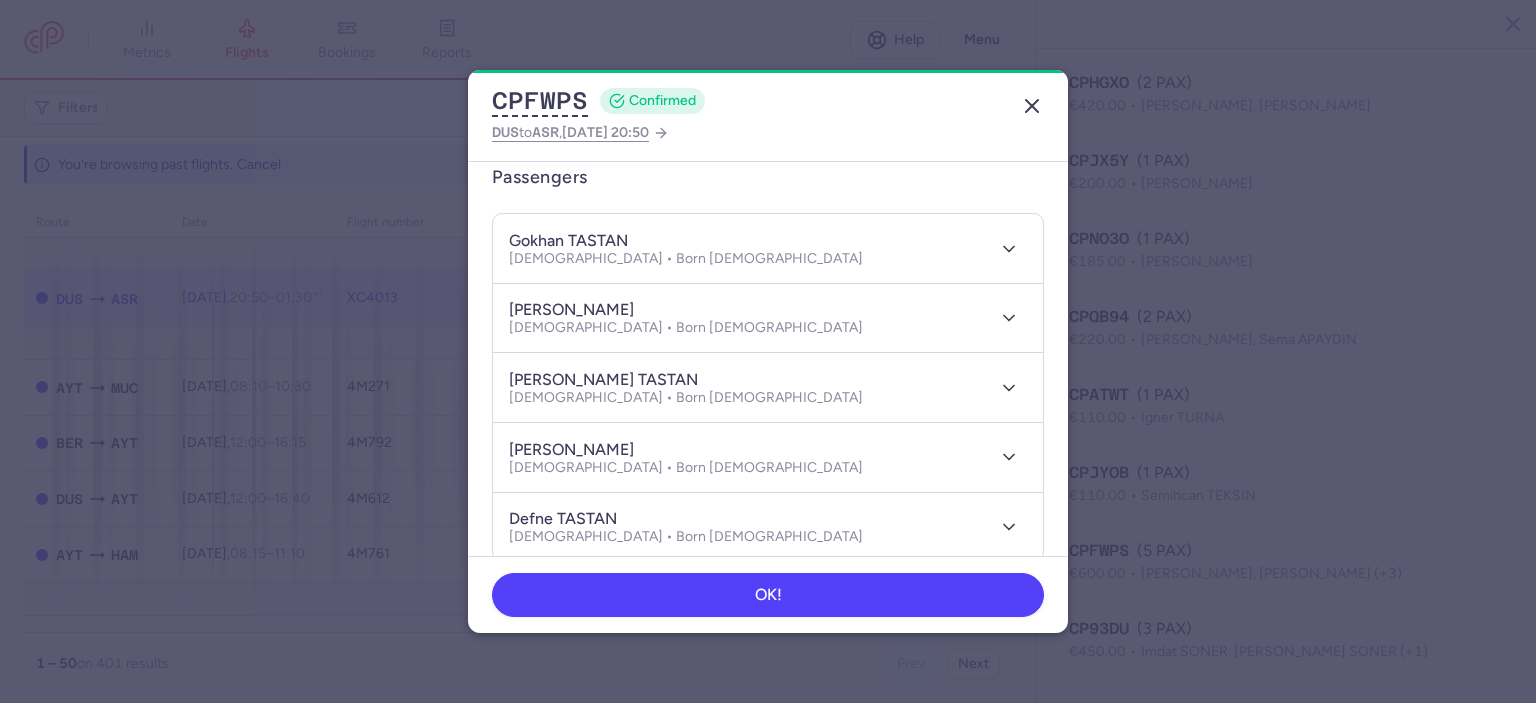 click 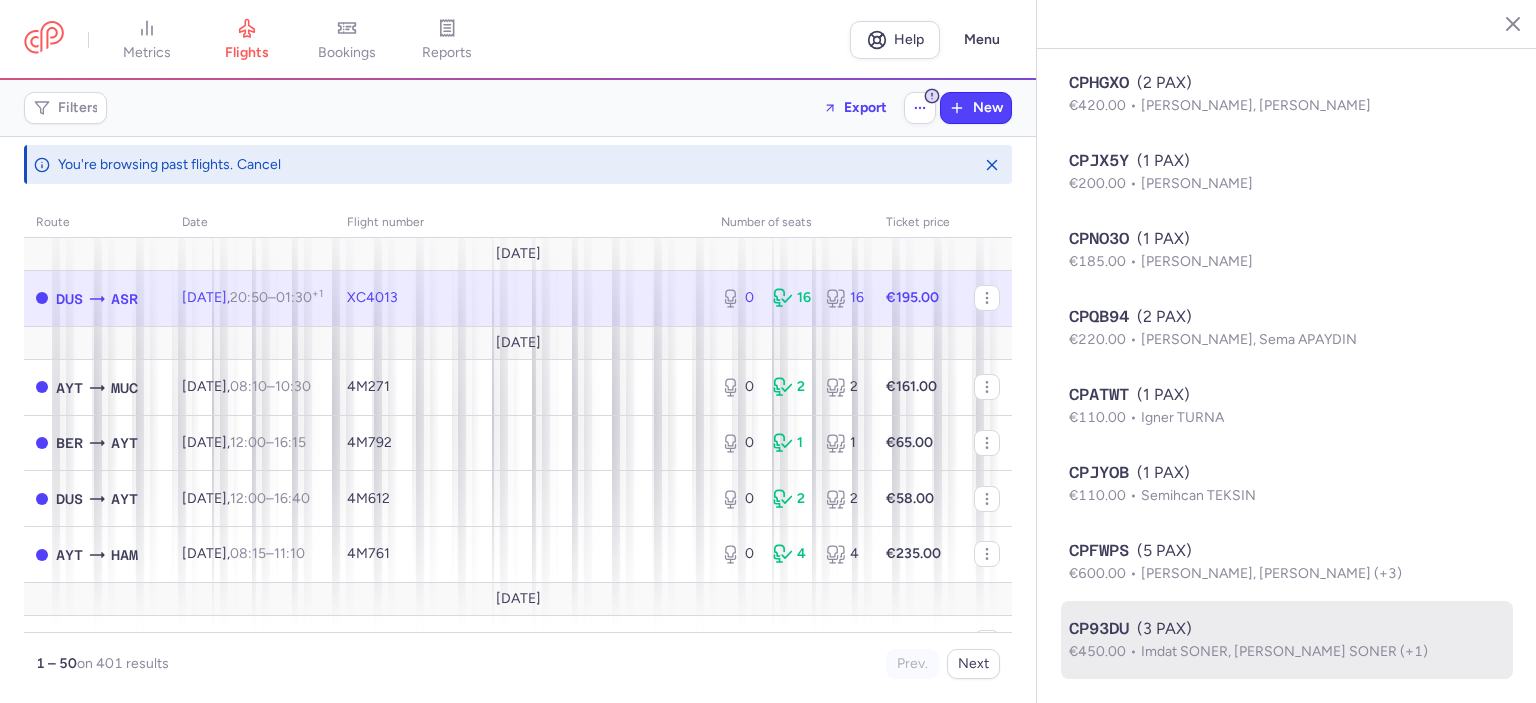 click on "Imdat SONER, [PERSON_NAME] SONER (+1)" at bounding box center (1284, 651) 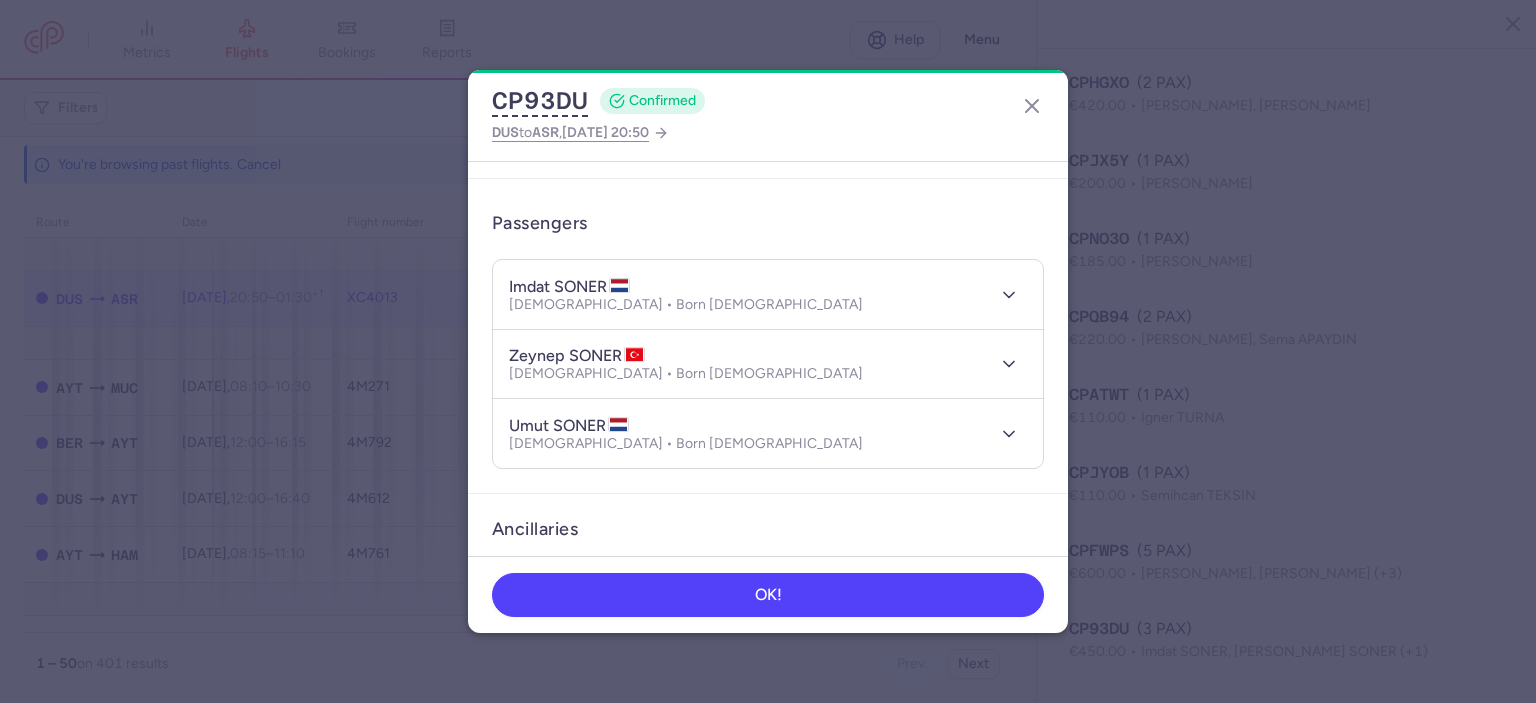 scroll, scrollTop: 125, scrollLeft: 0, axis: vertical 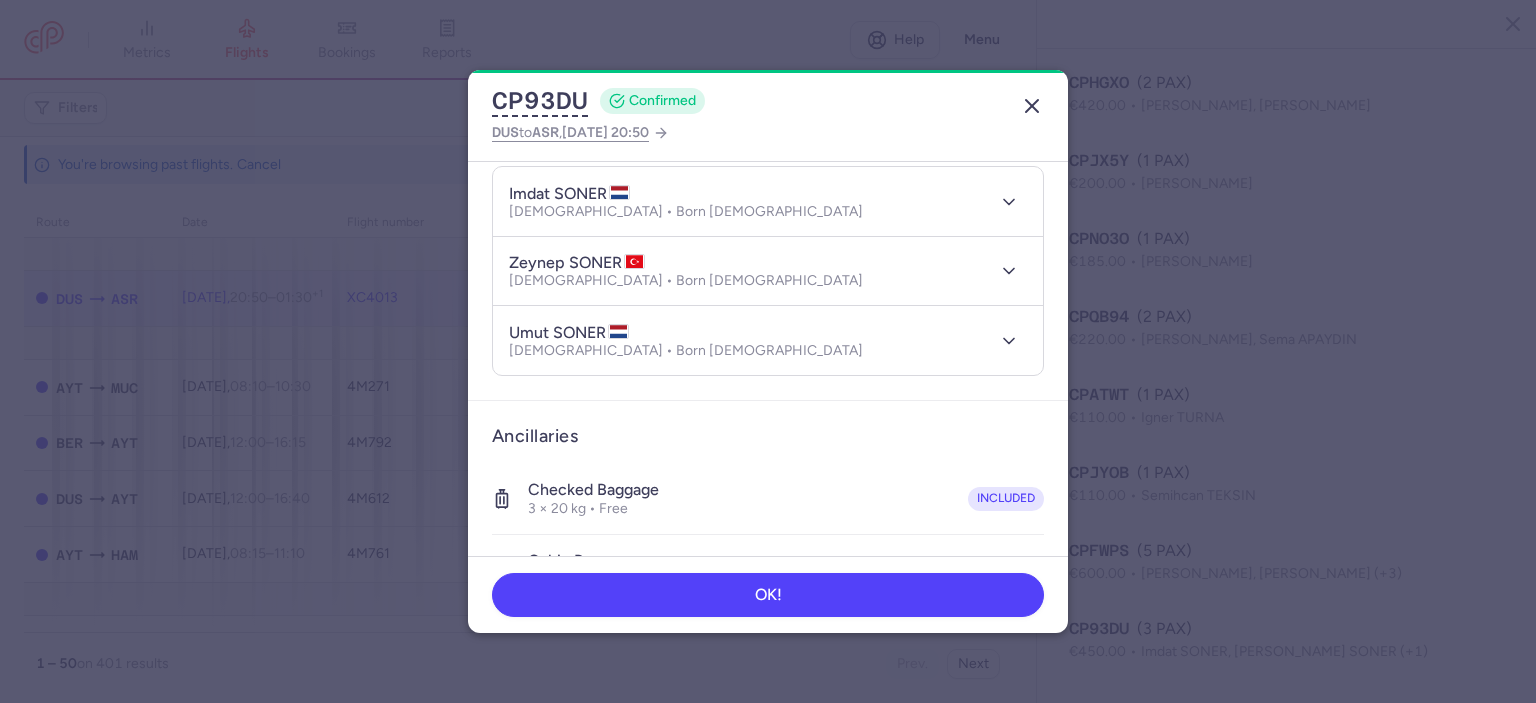 click 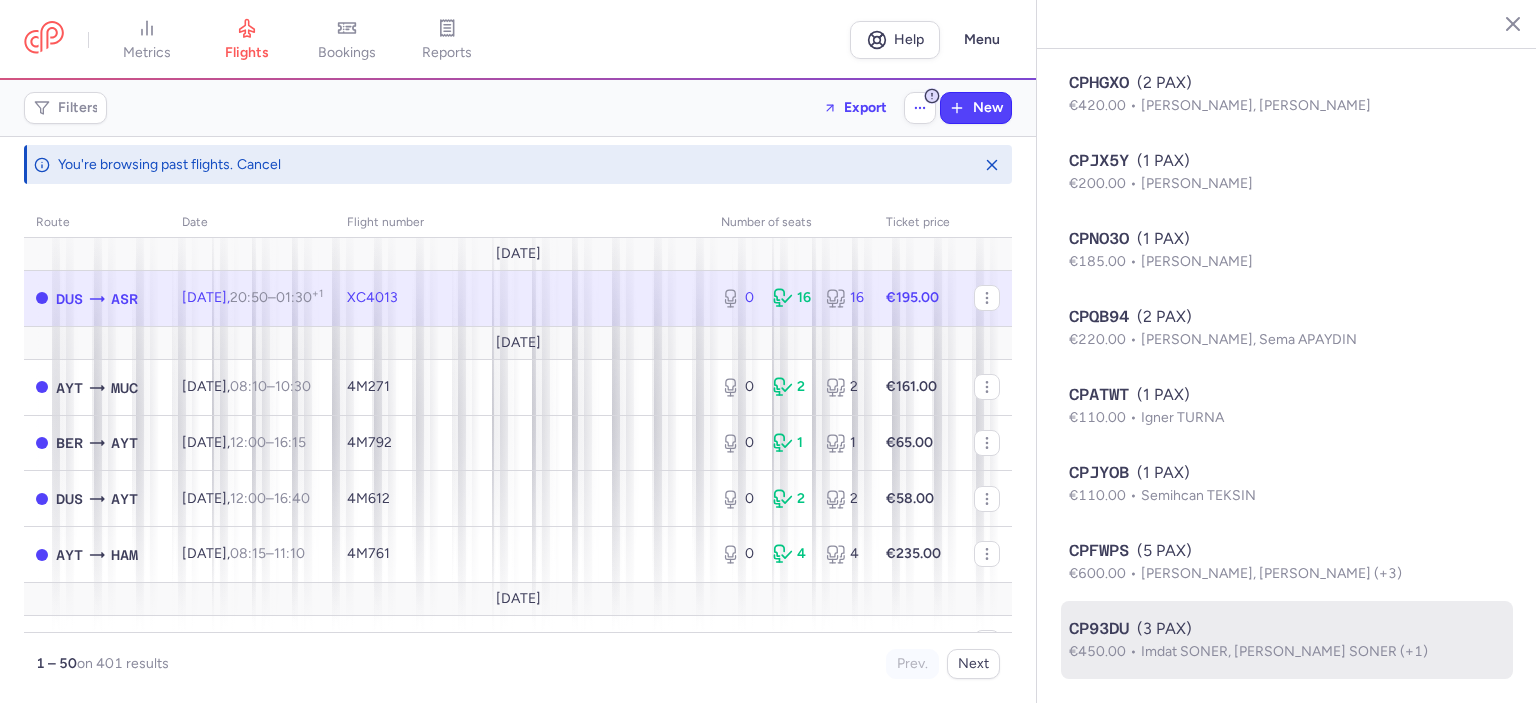 click on "Imdat SONER, [PERSON_NAME] SONER (+1)" at bounding box center (1284, 651) 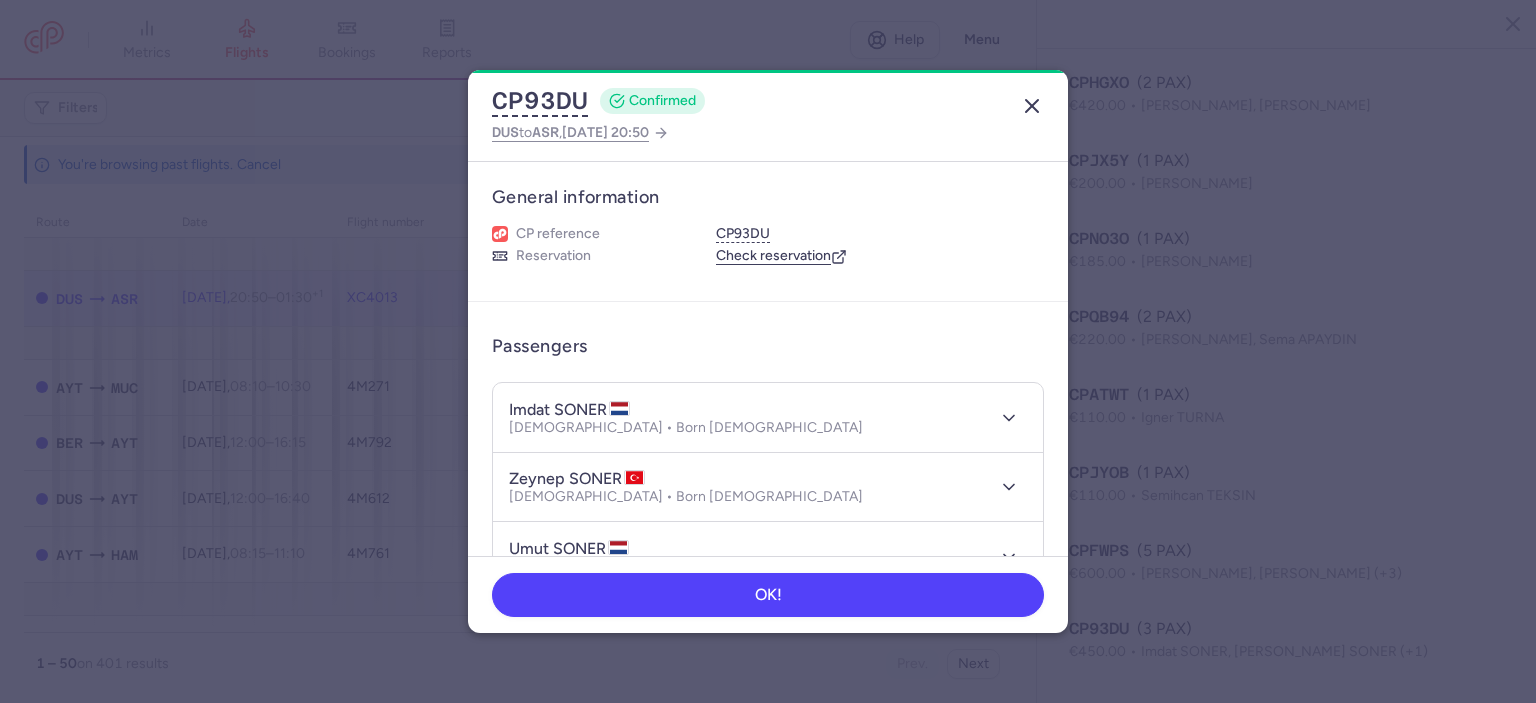 click 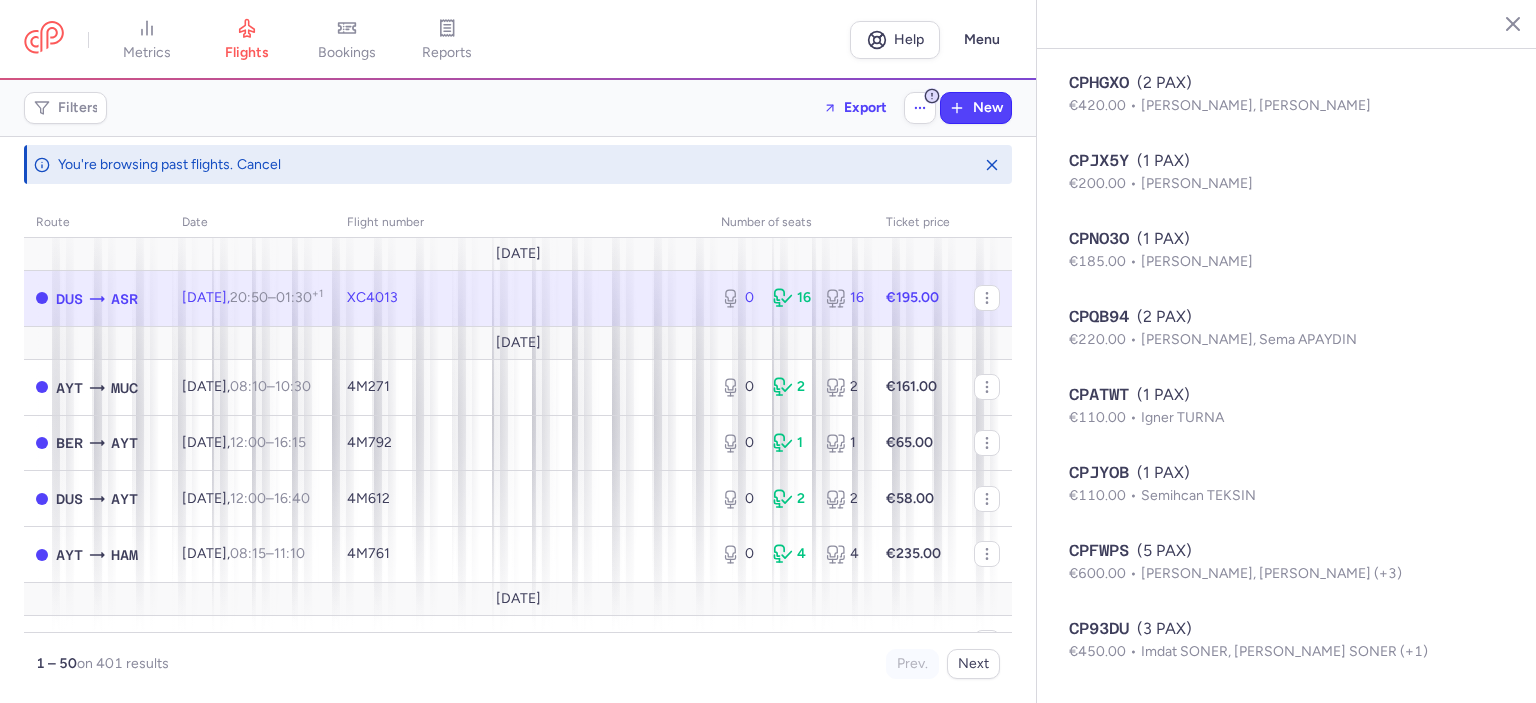 type 